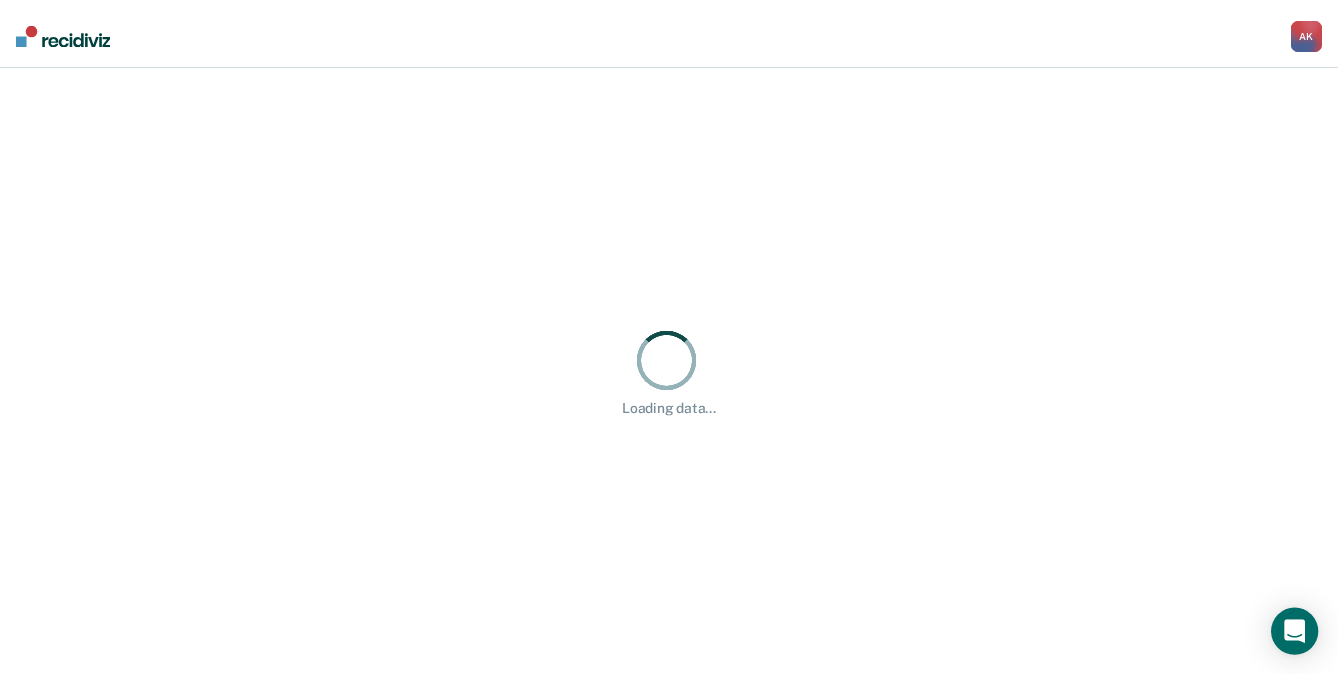 scroll, scrollTop: 0, scrollLeft: 0, axis: both 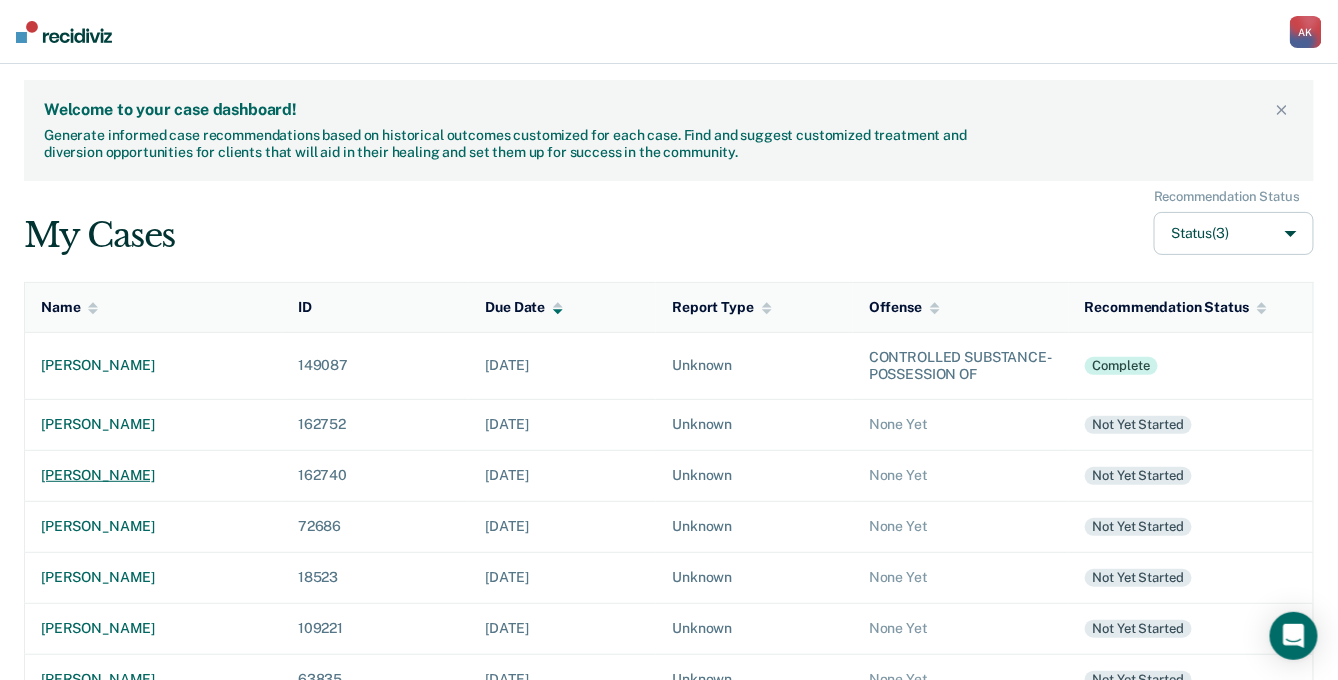 click on "[PERSON_NAME]" at bounding box center [153, 475] 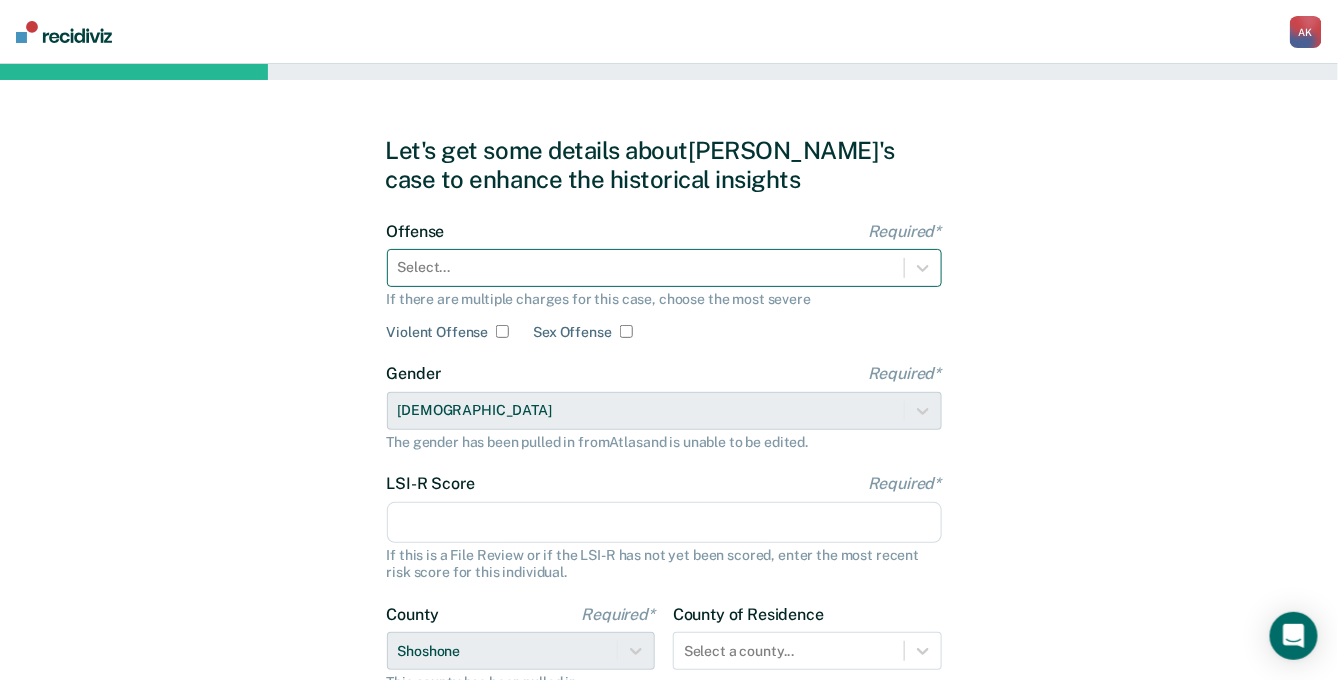 click at bounding box center (646, 267) 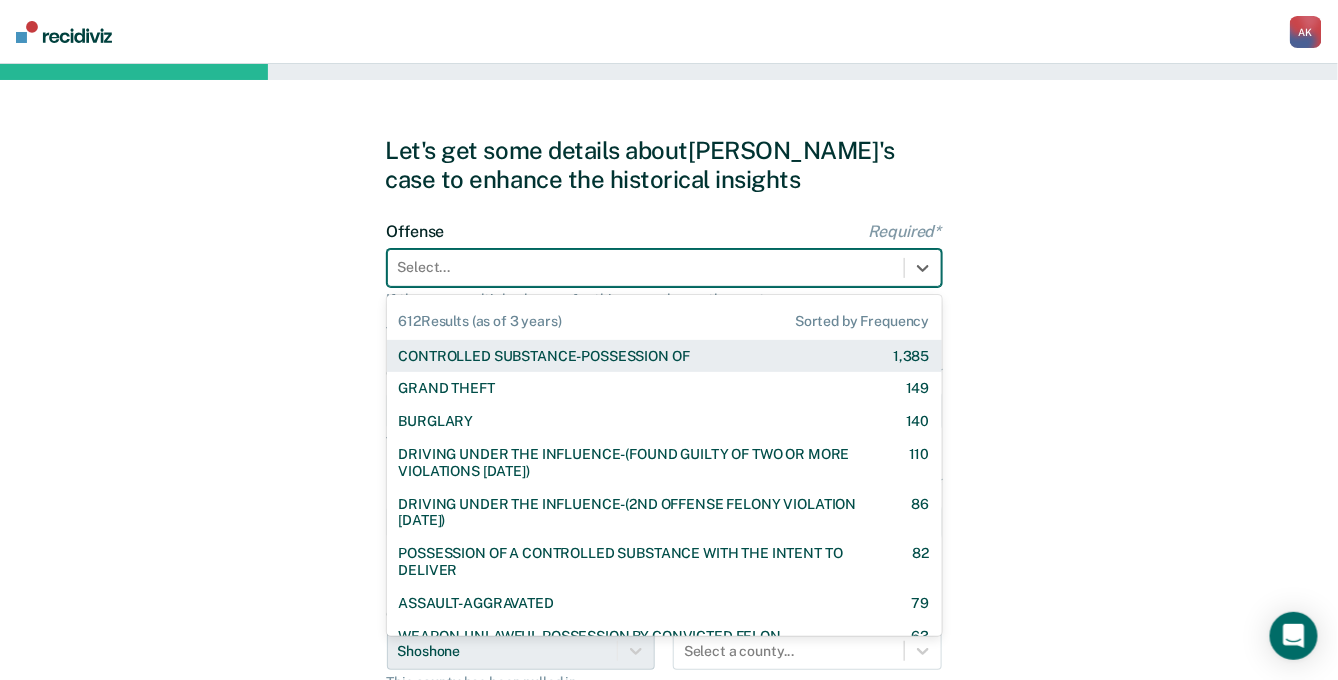 click on "CONTROLLED SUBSTANCE-POSSESSION OF" at bounding box center [544, 356] 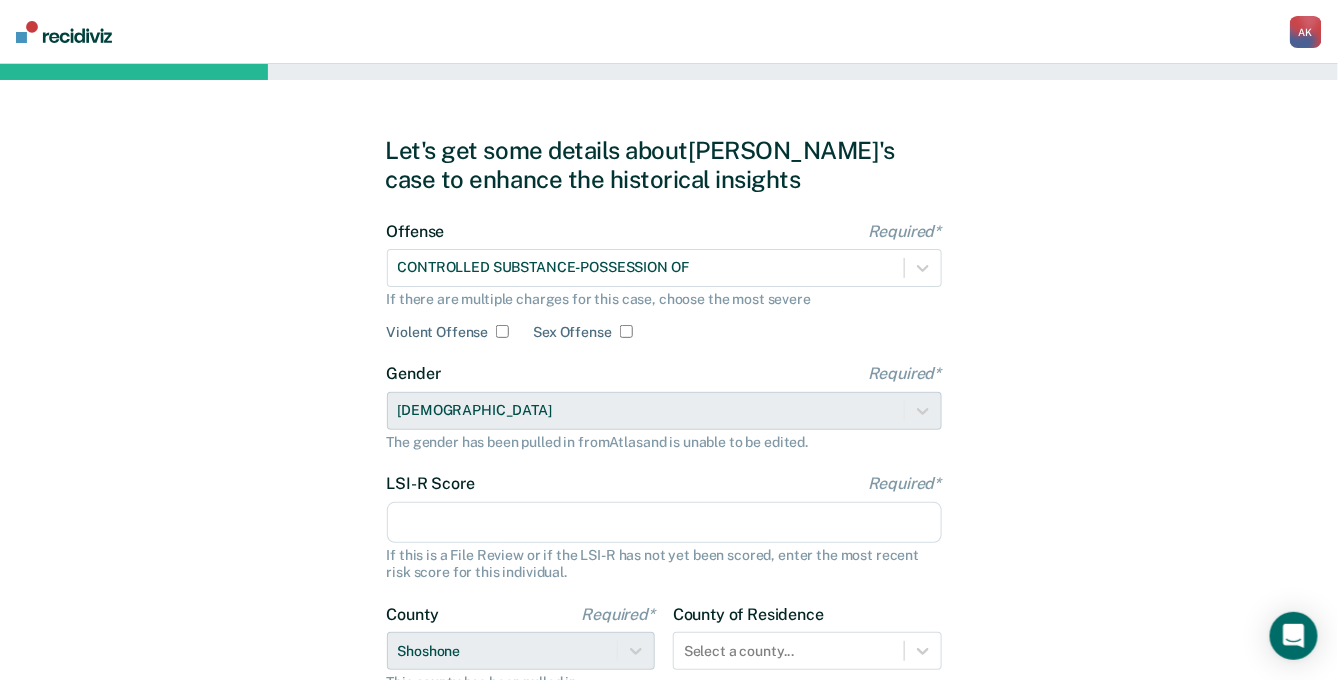 click on "LSI-R Score  Required*" at bounding box center [664, 523] 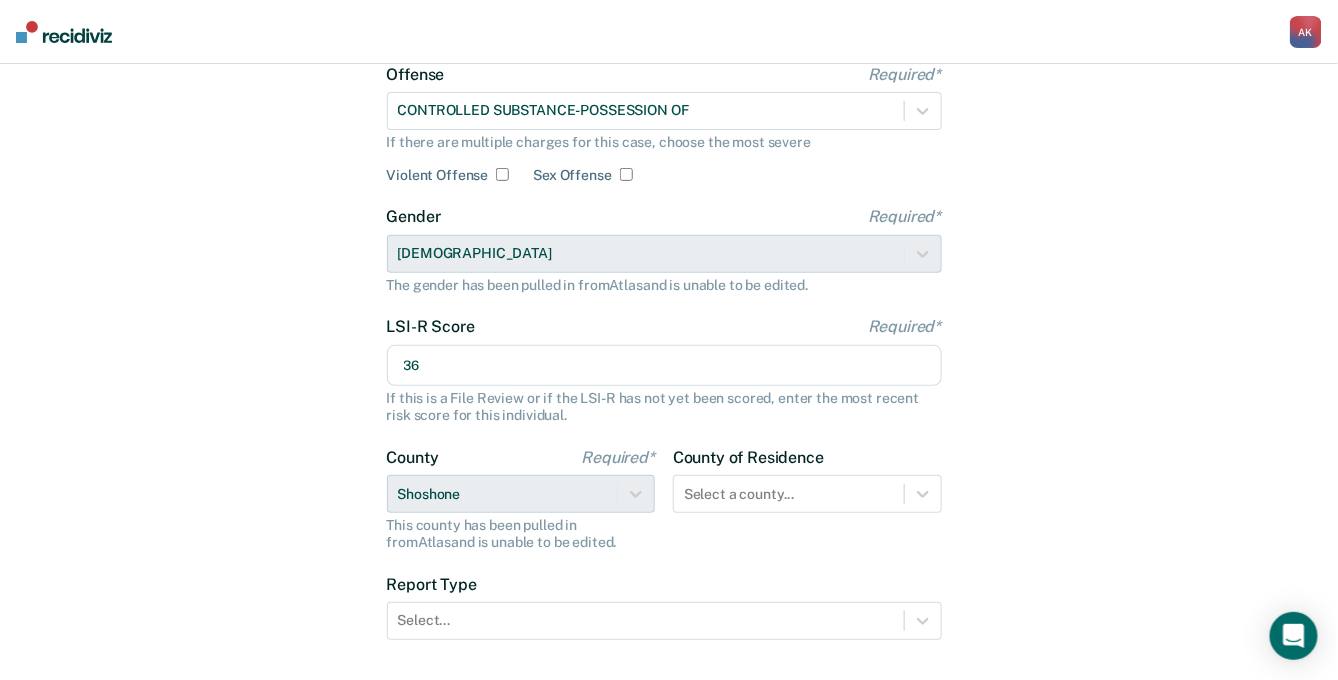 scroll, scrollTop: 283, scrollLeft: 0, axis: vertical 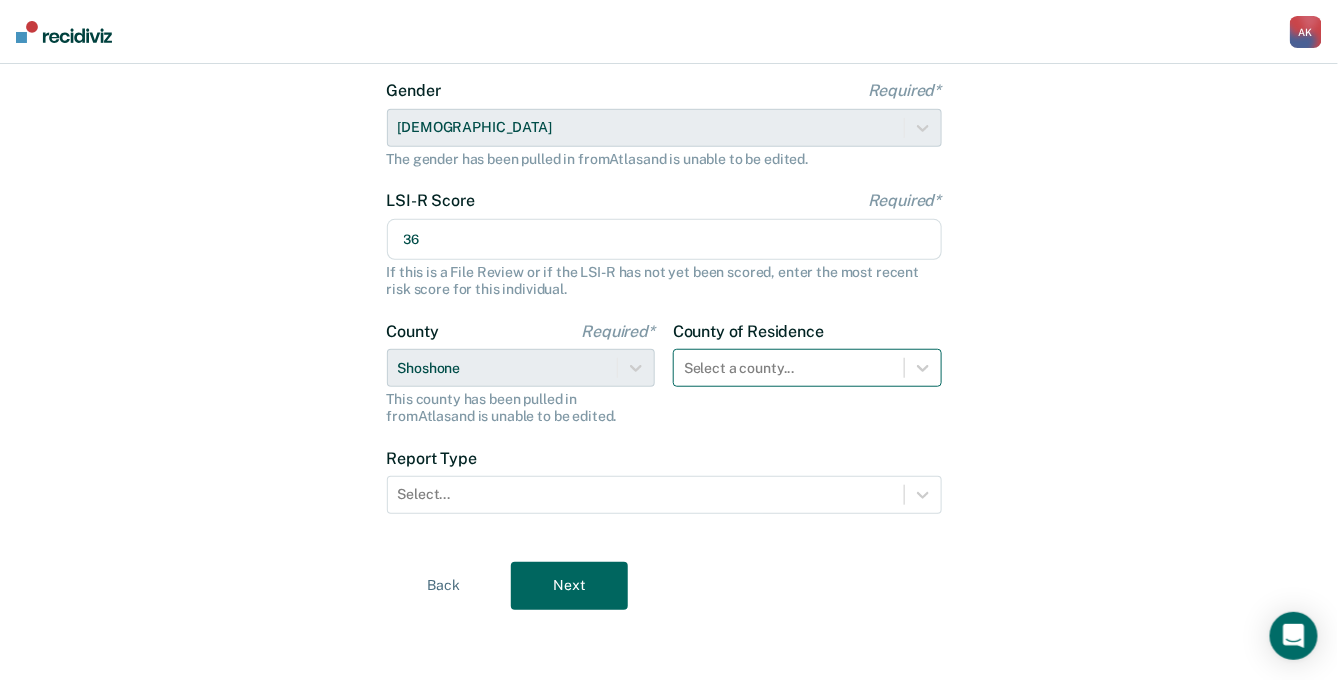 type on "36" 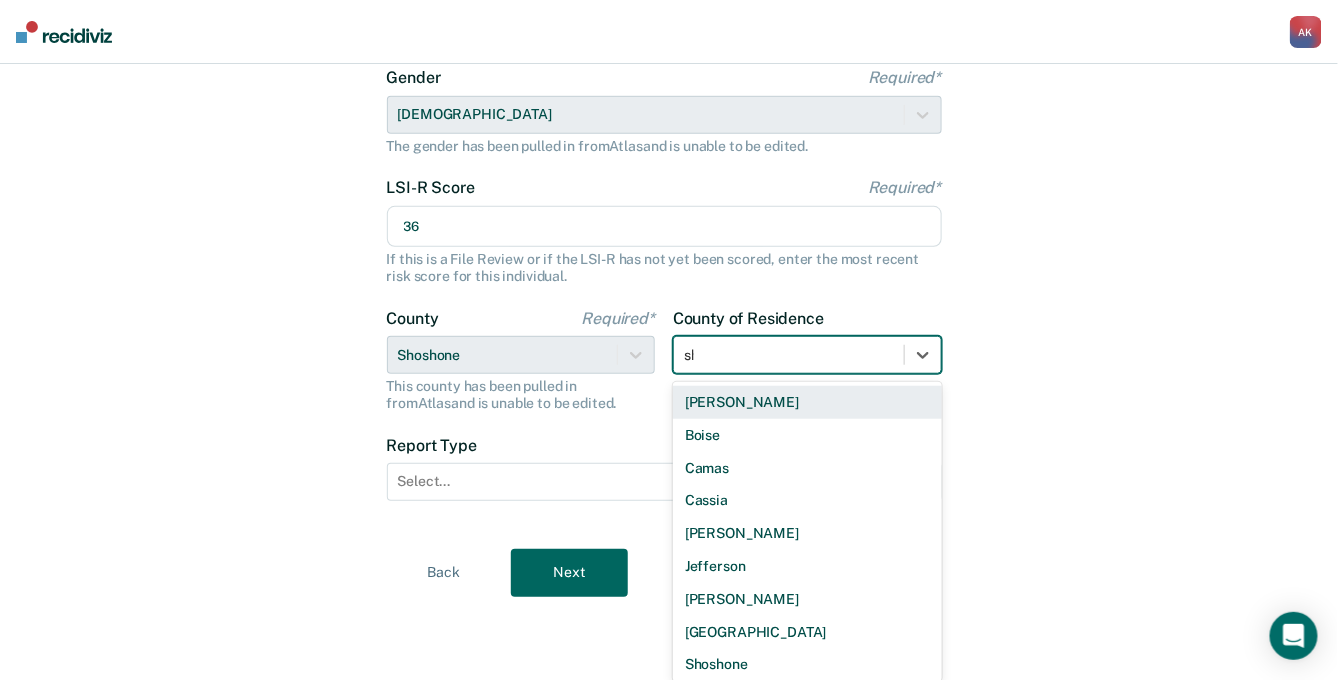 scroll, scrollTop: 283, scrollLeft: 0, axis: vertical 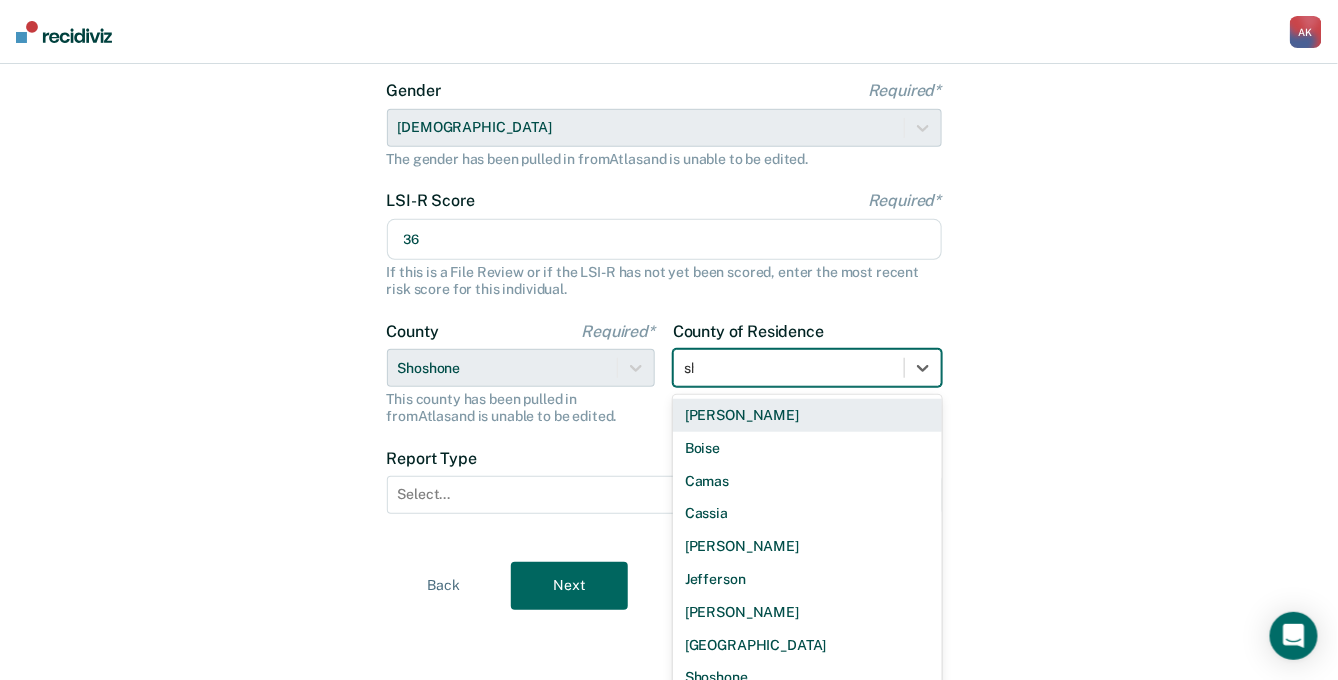 type on "sho" 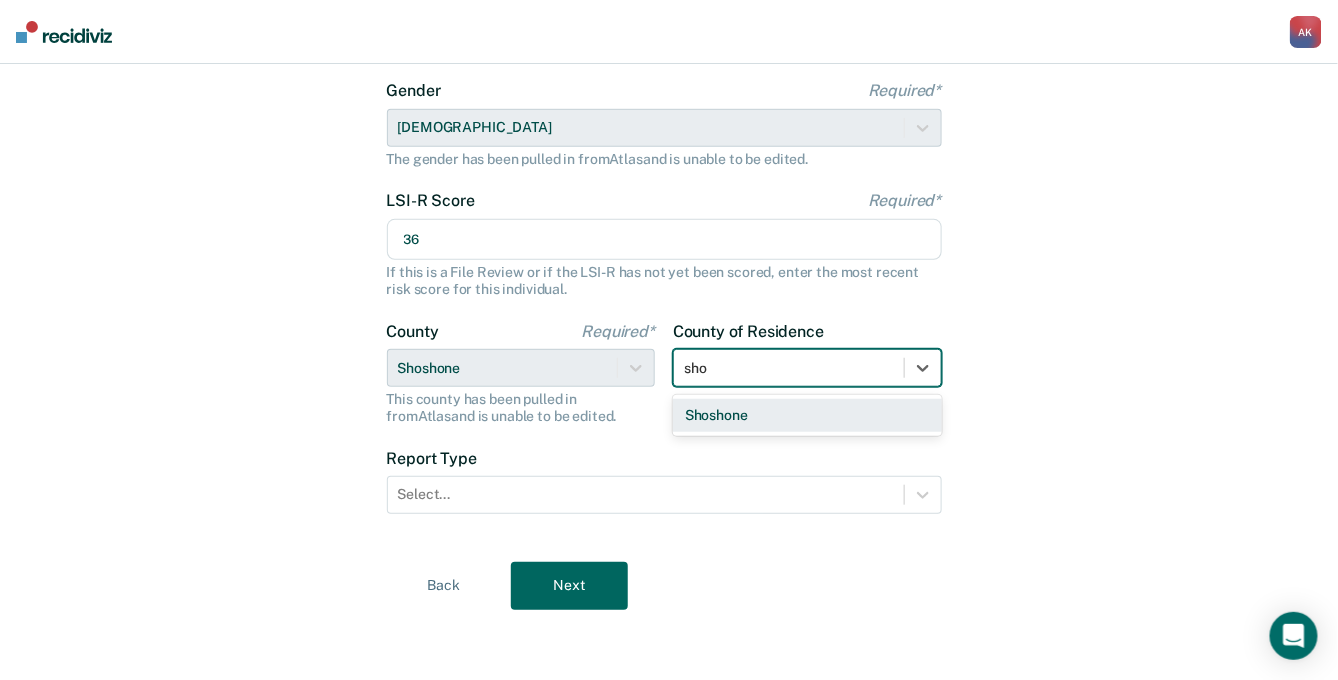 click on "Shoshone" at bounding box center (807, 415) 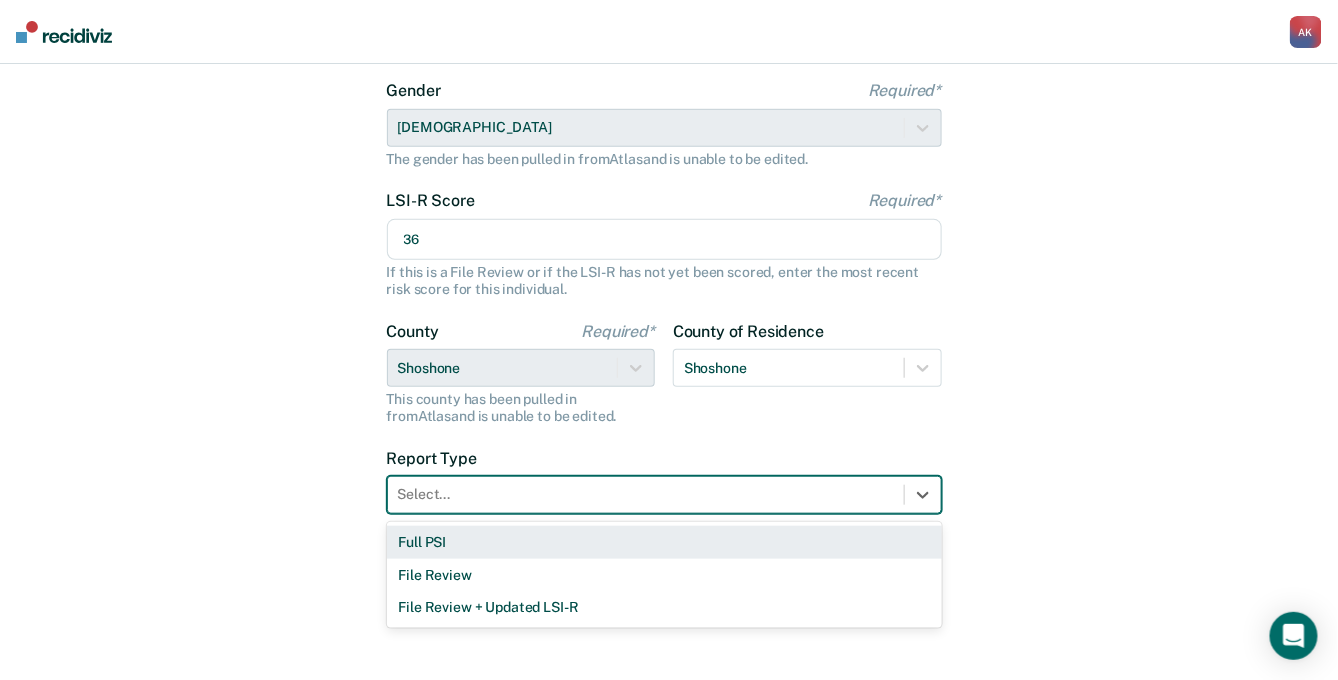 click at bounding box center (646, 494) 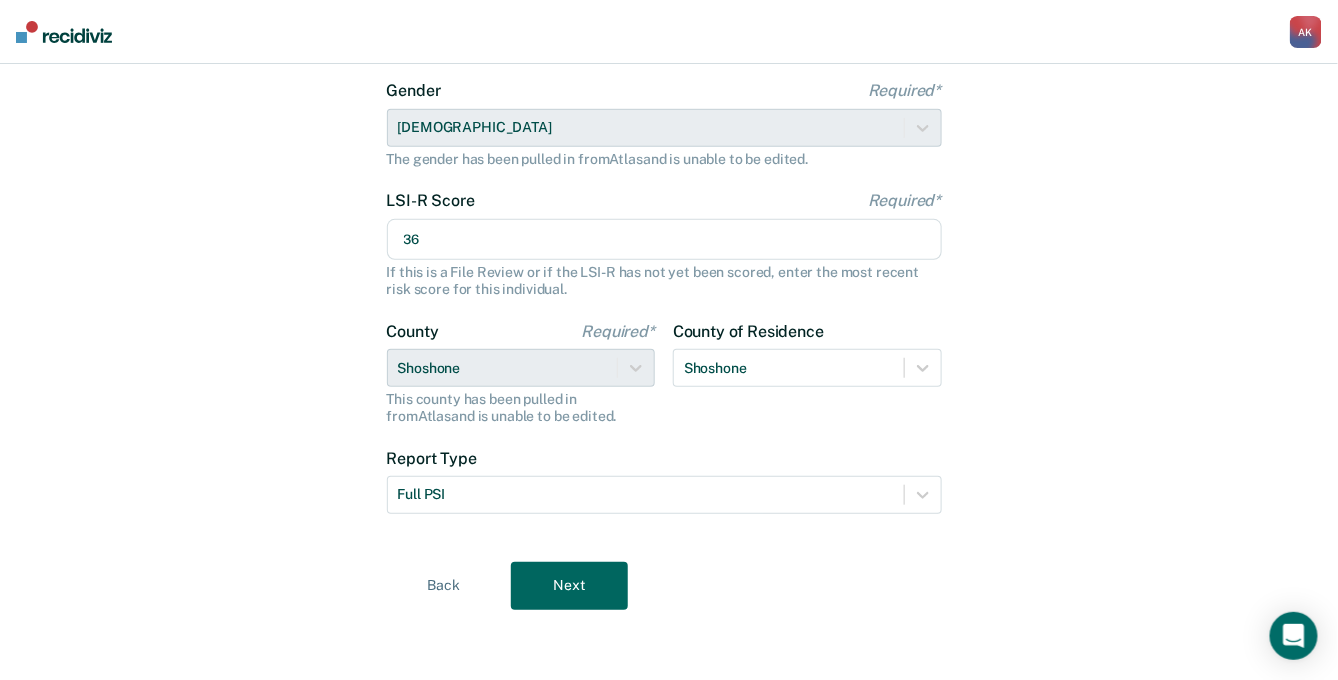 click on "Next" at bounding box center (569, 586) 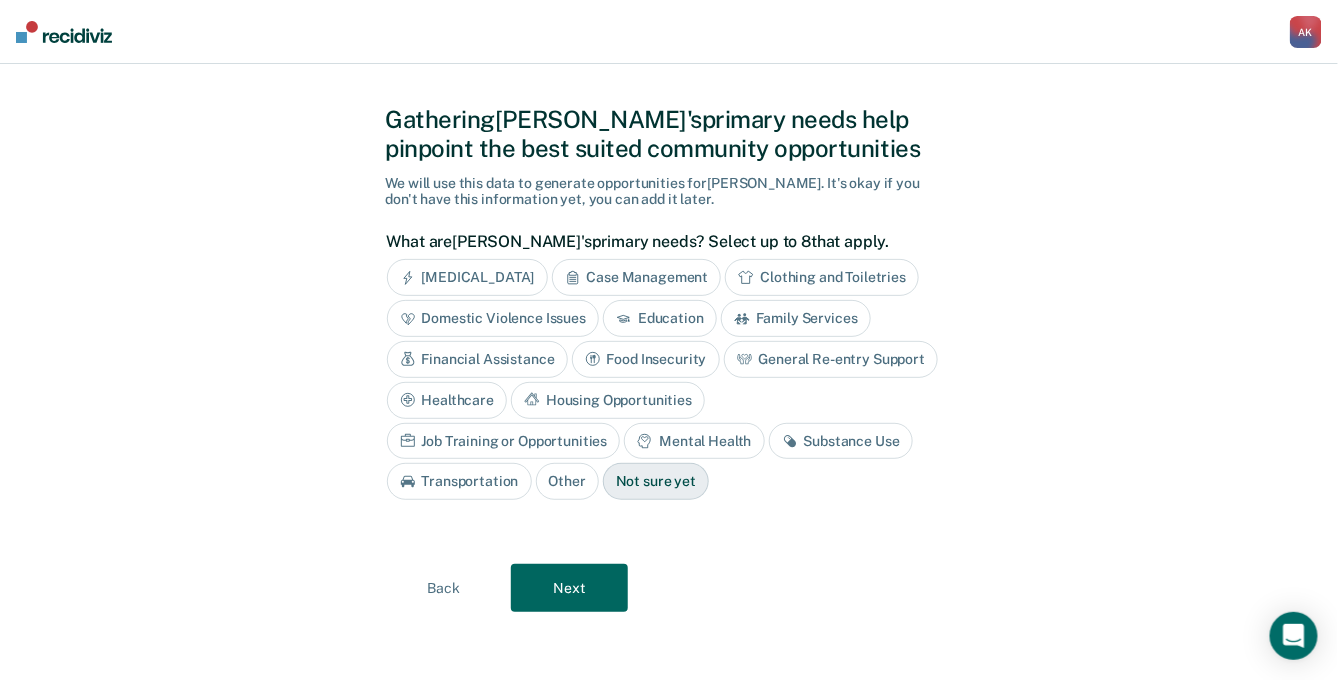 click on "Substance Use" at bounding box center (841, 441) 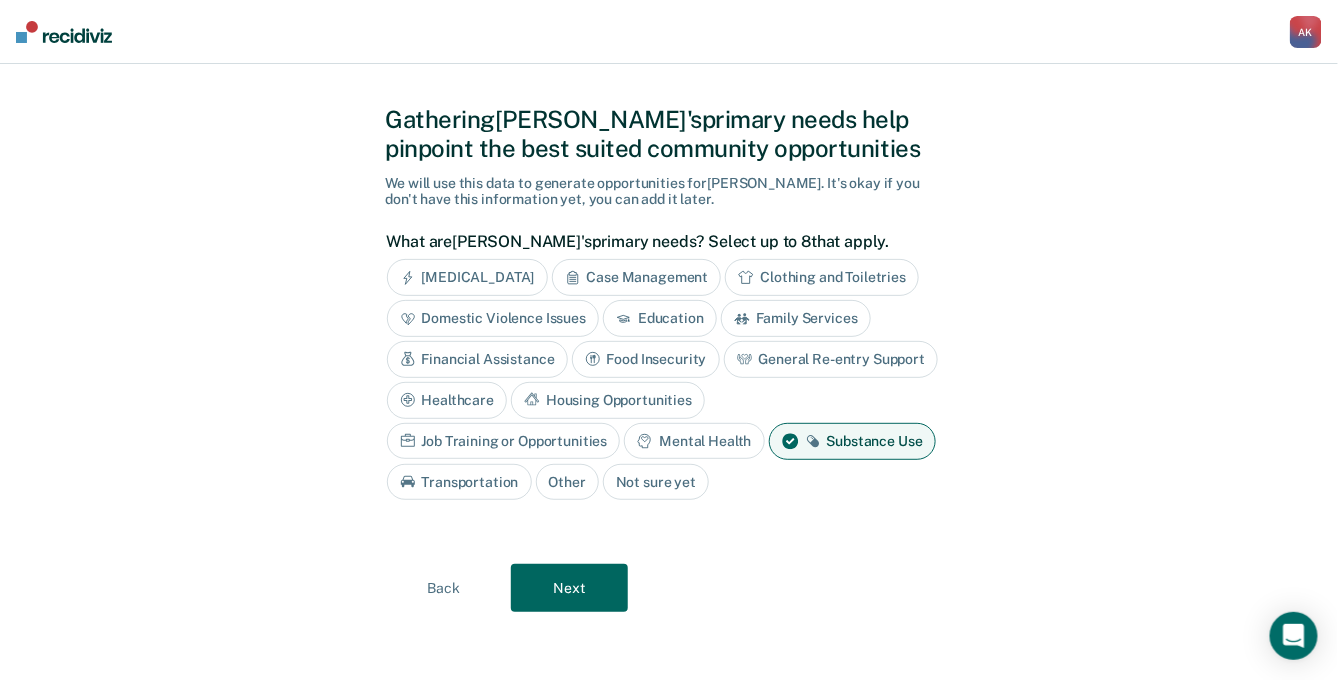 click on "General Re-entry Support" at bounding box center (831, 359) 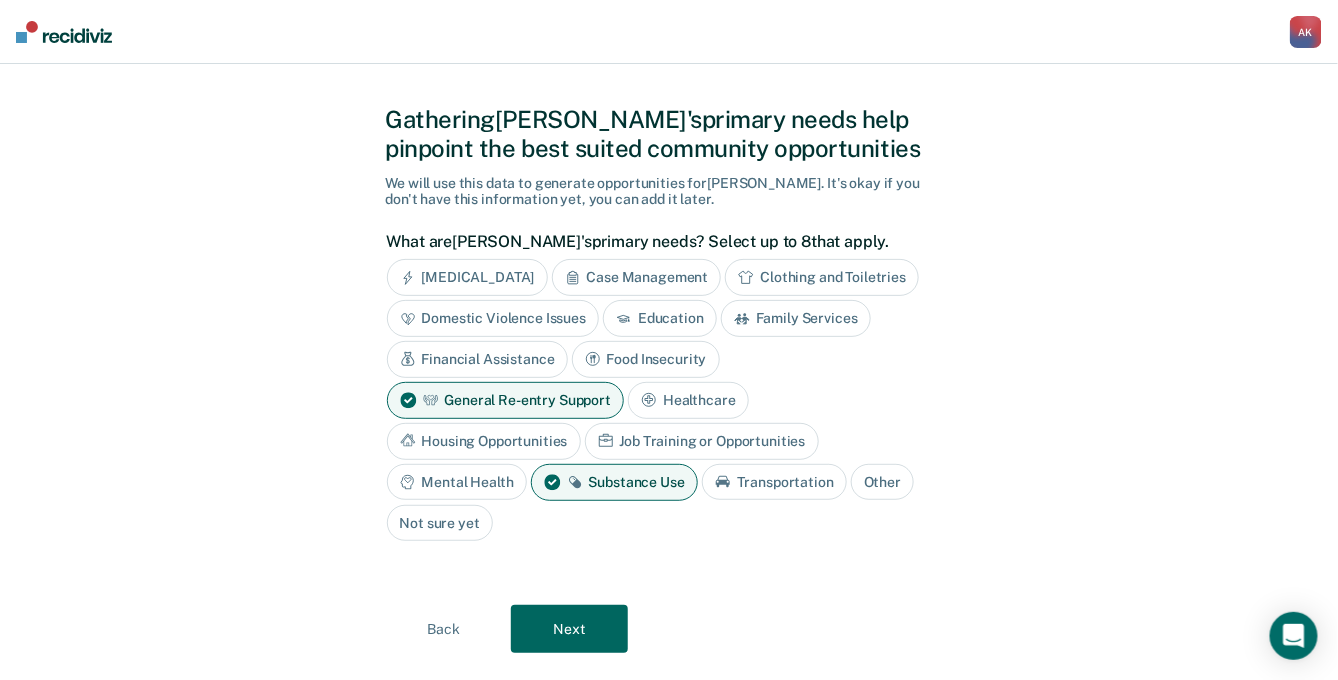 click on "Case Management" at bounding box center (637, 277) 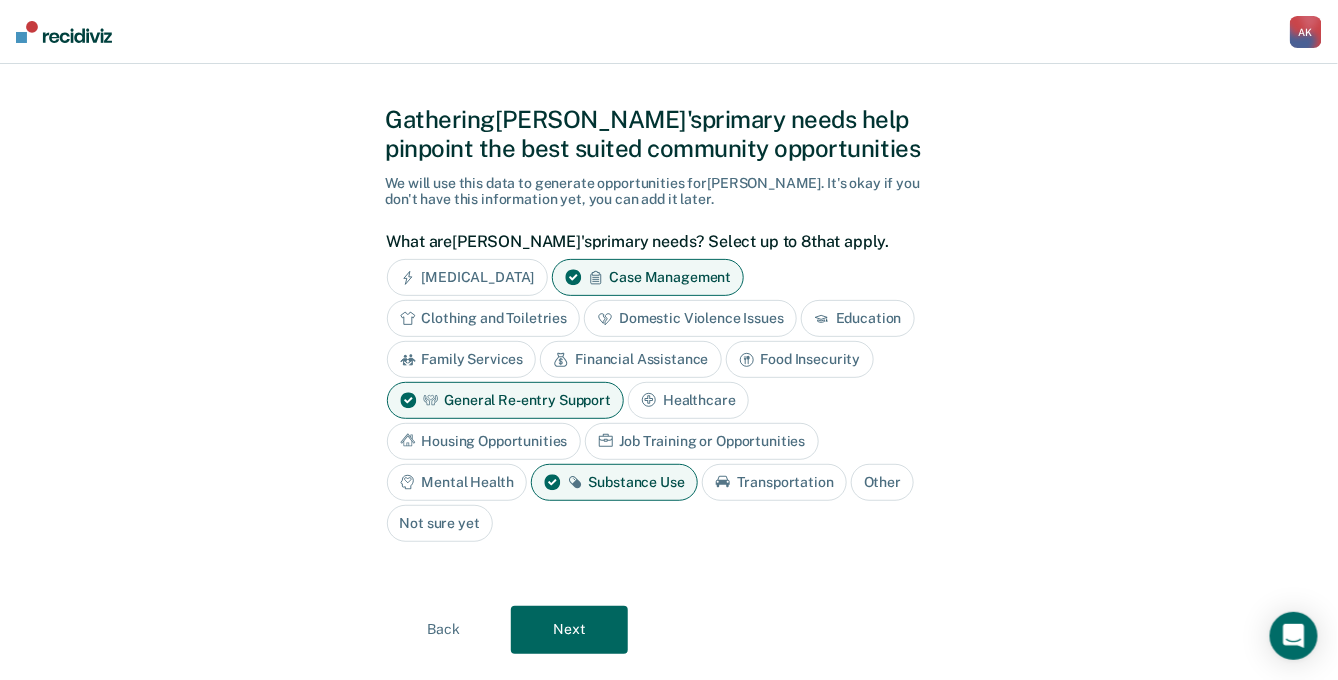 click 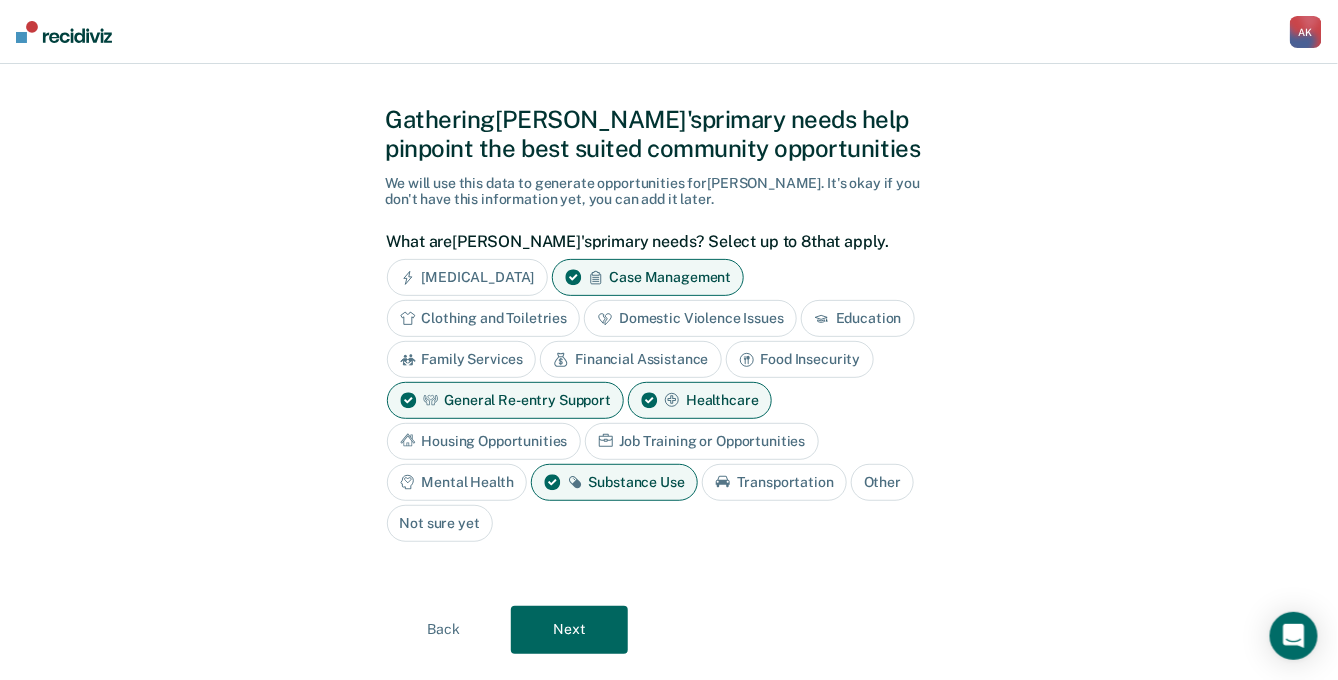 click on "Next" at bounding box center [569, 630] 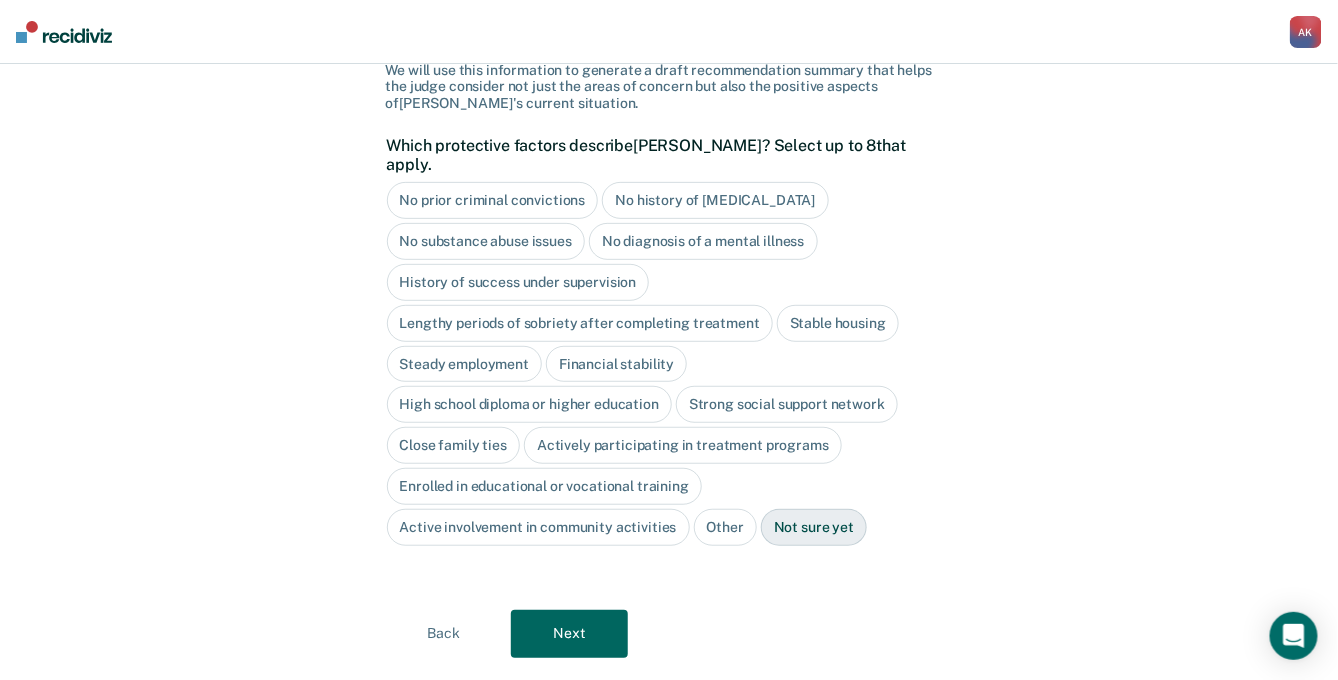 click on "Next" at bounding box center [569, 634] 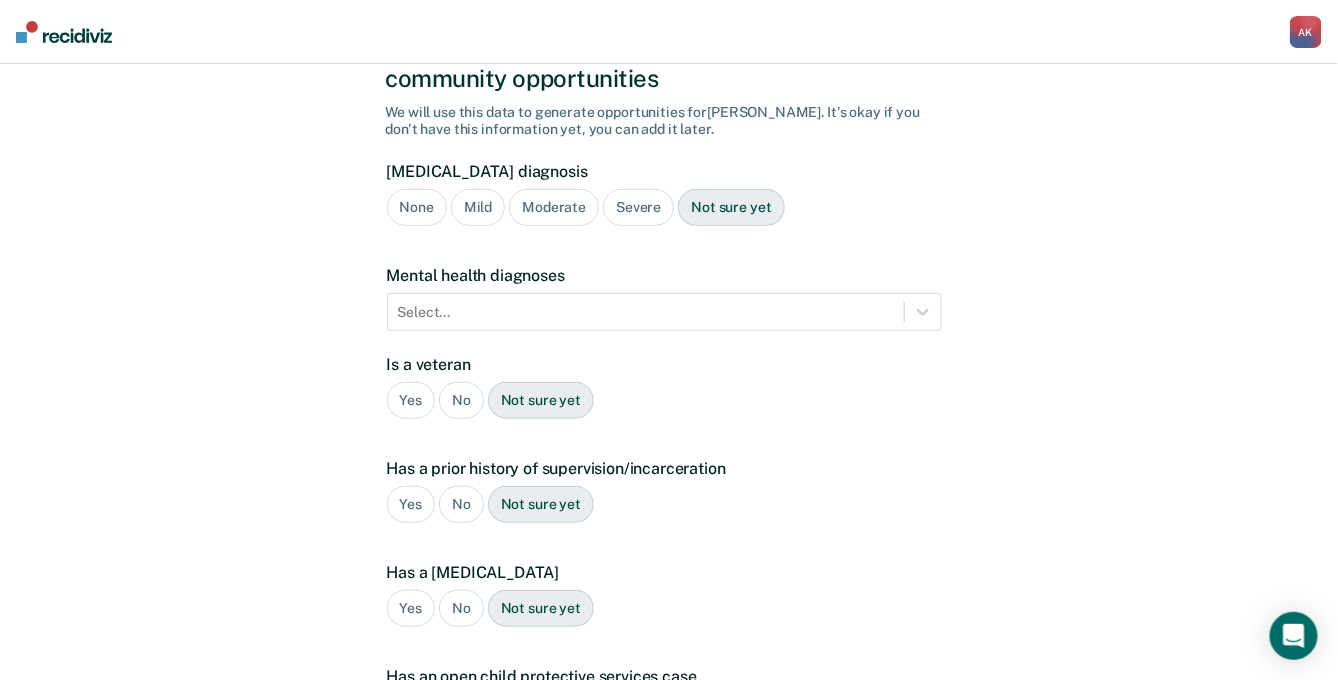 scroll, scrollTop: 132, scrollLeft: 0, axis: vertical 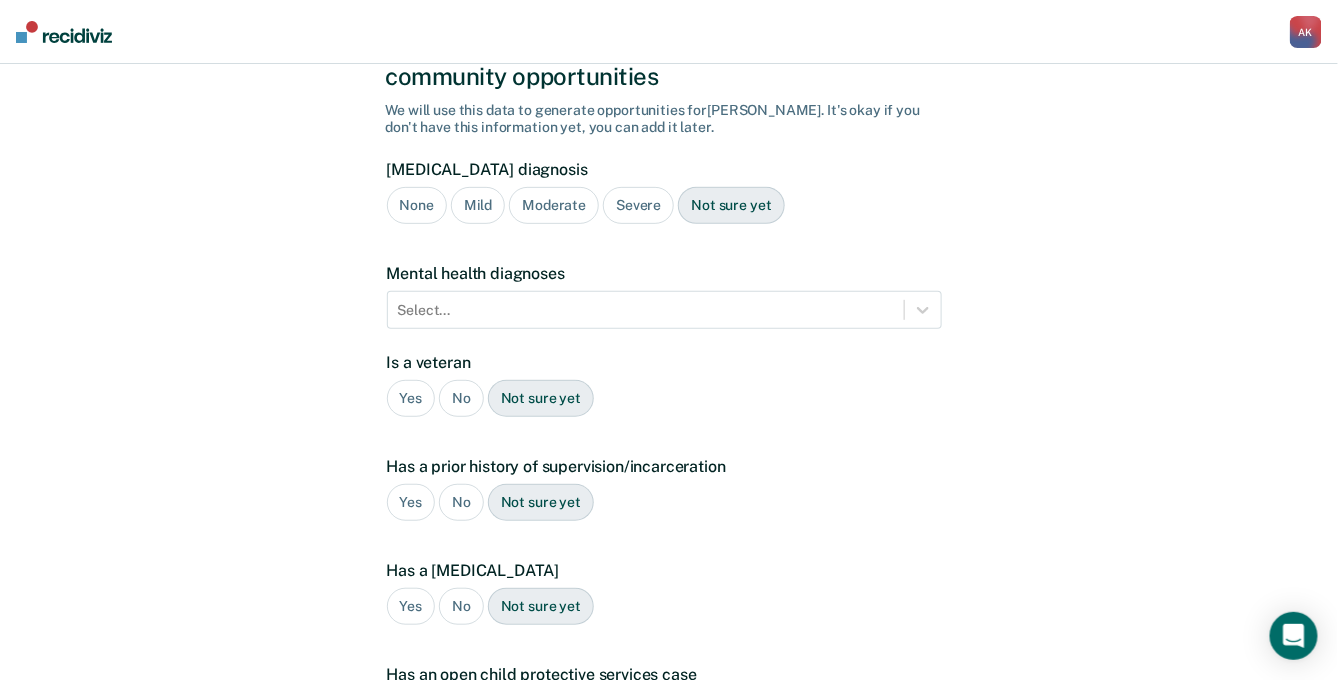 click on "Severe" at bounding box center (638, 205) 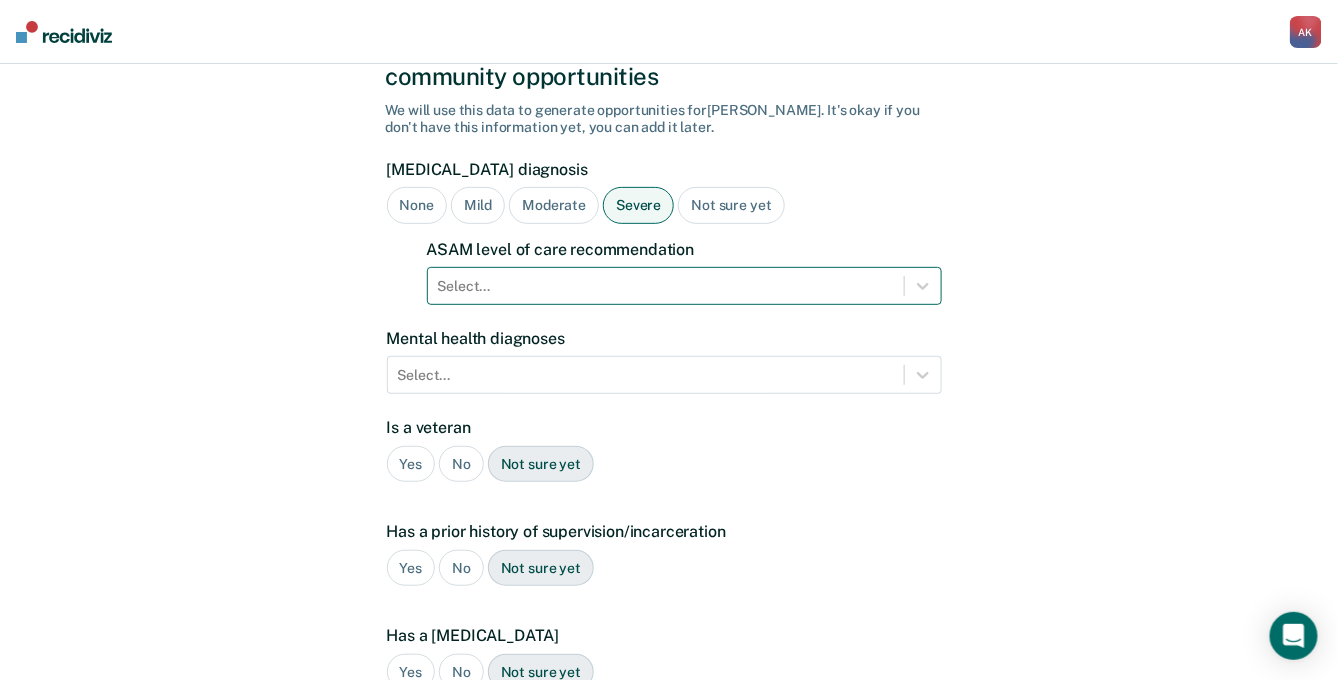 click at bounding box center (666, 286) 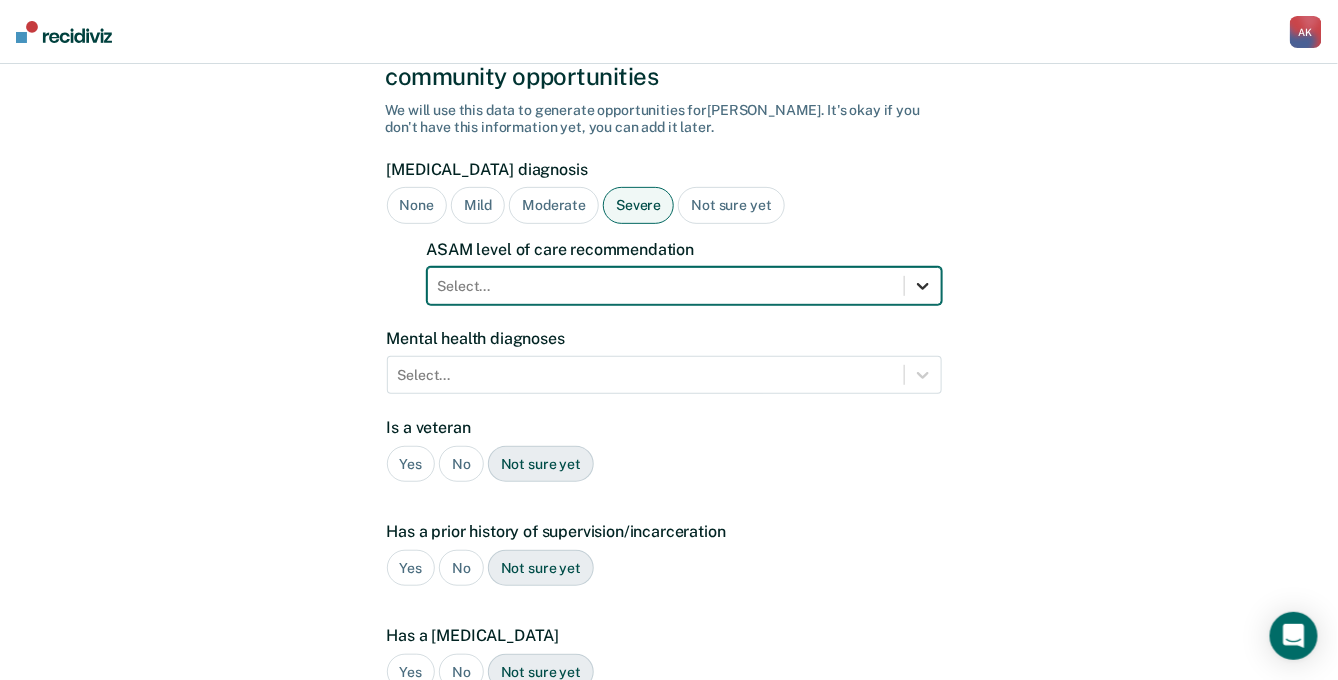 click 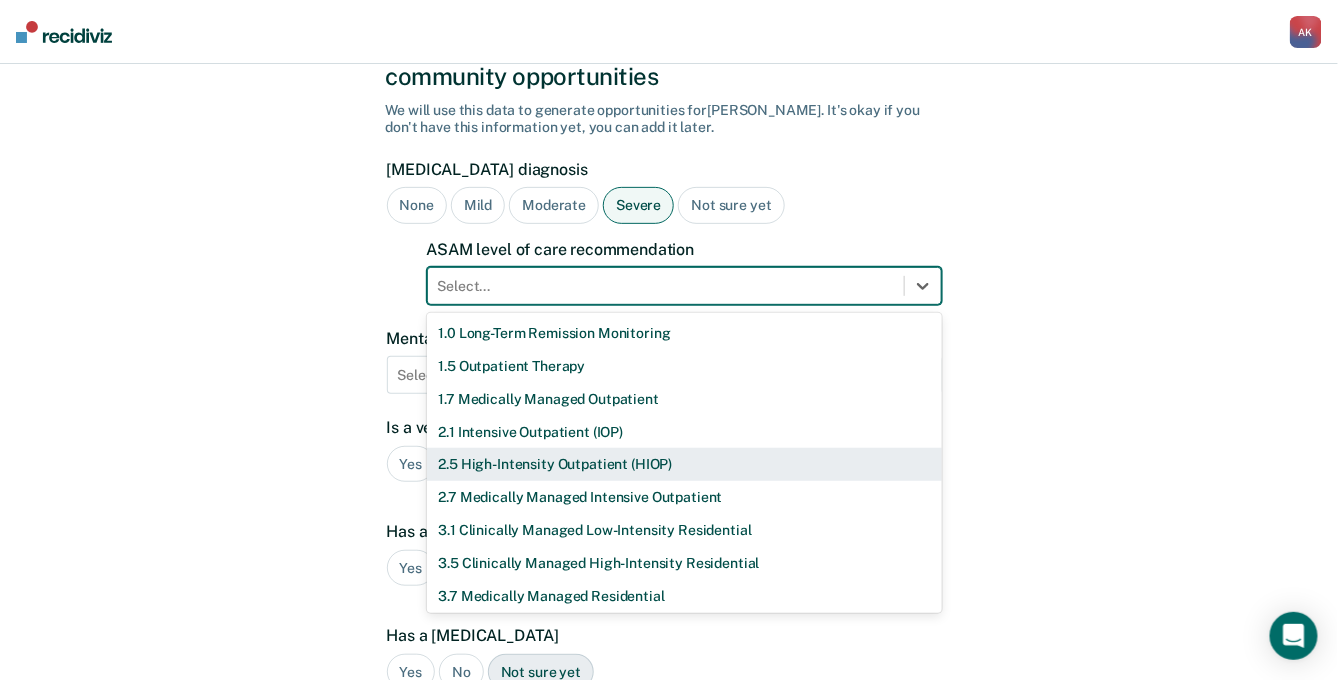click on "2.5 High-Intensity Outpatient (HIOP)" at bounding box center (684, 464) 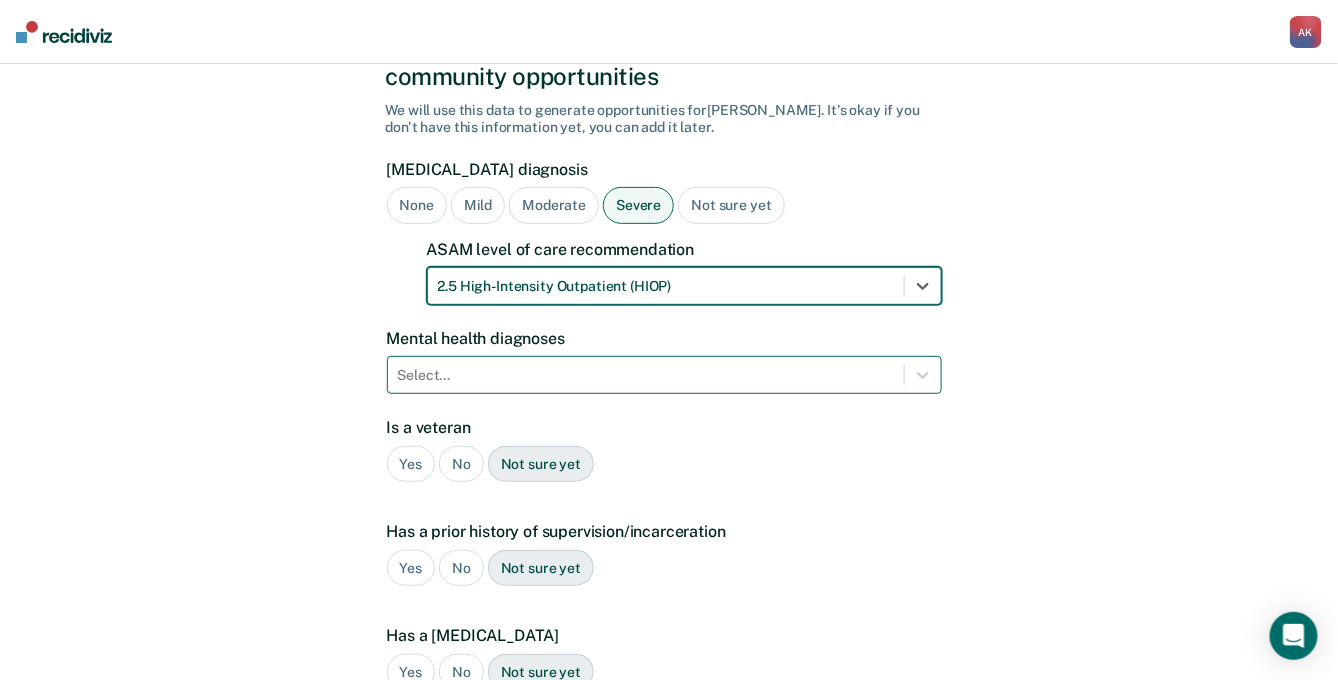 click at bounding box center (646, 375) 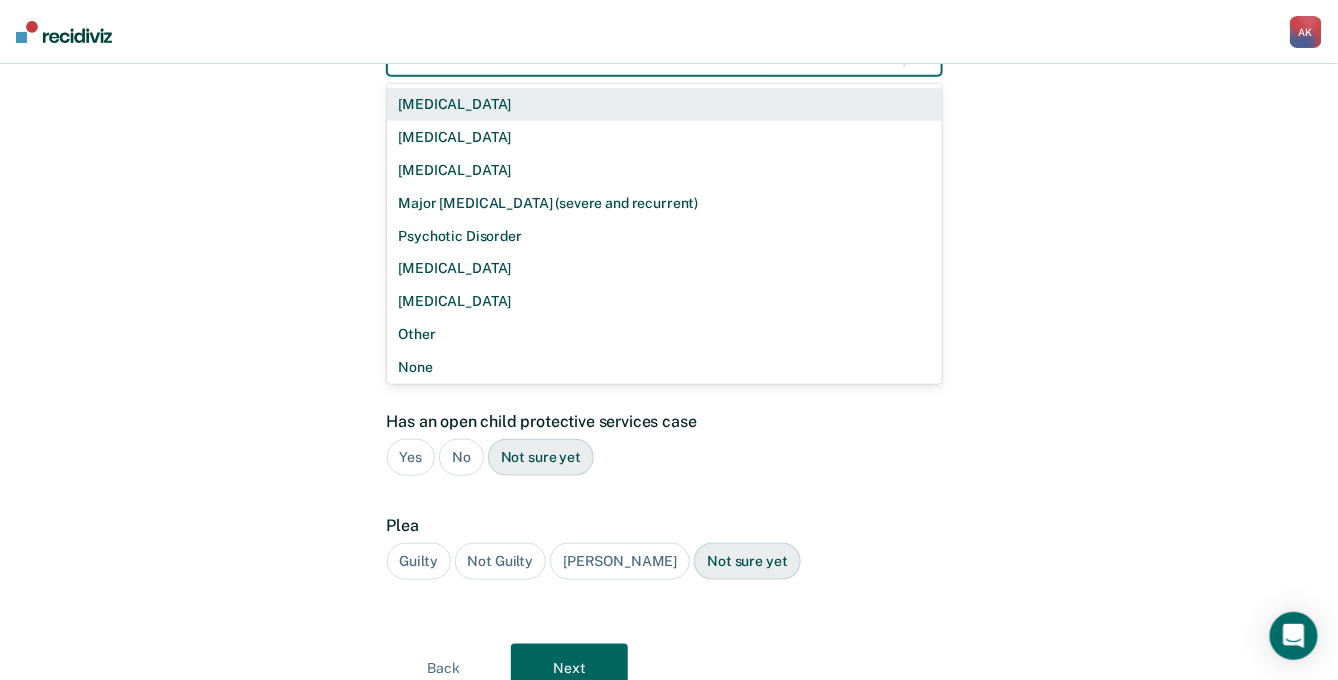 scroll, scrollTop: 501, scrollLeft: 0, axis: vertical 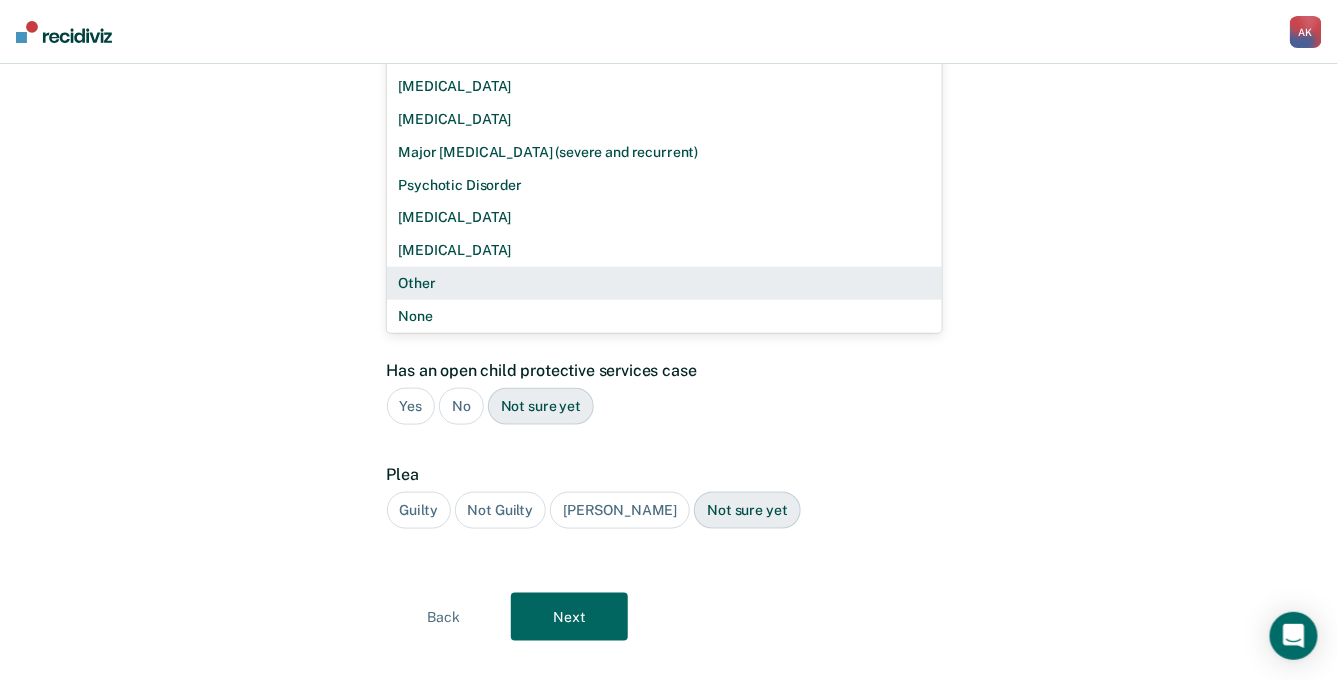 click on "Other" at bounding box center [664, 283] 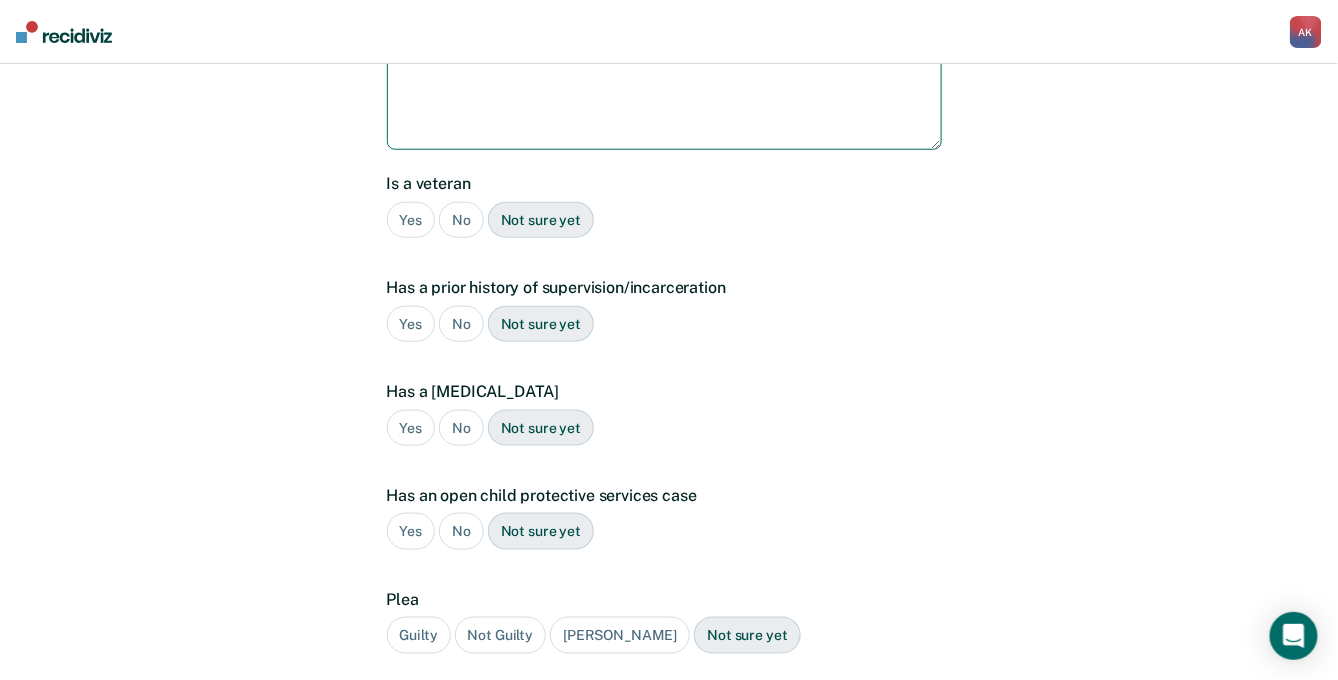 click at bounding box center (664, 91) 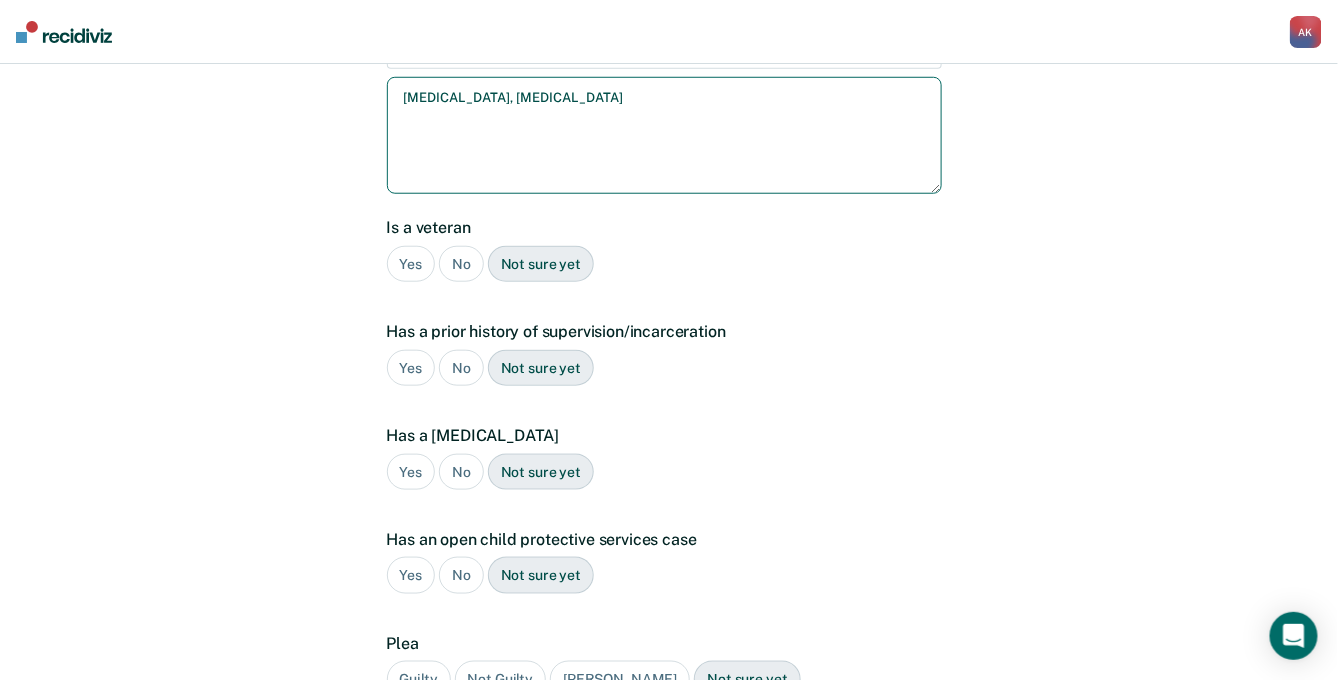 scroll, scrollTop: 477, scrollLeft: 0, axis: vertical 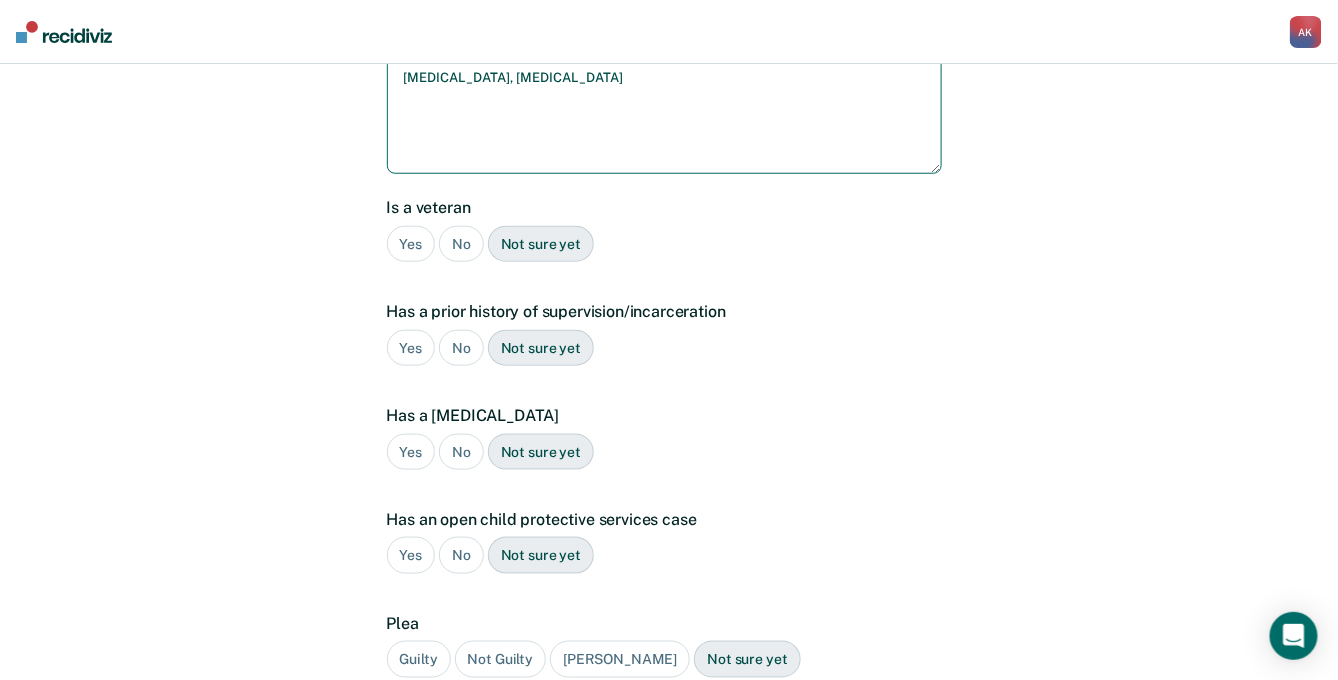 type on "[MEDICAL_DATA], [MEDICAL_DATA]" 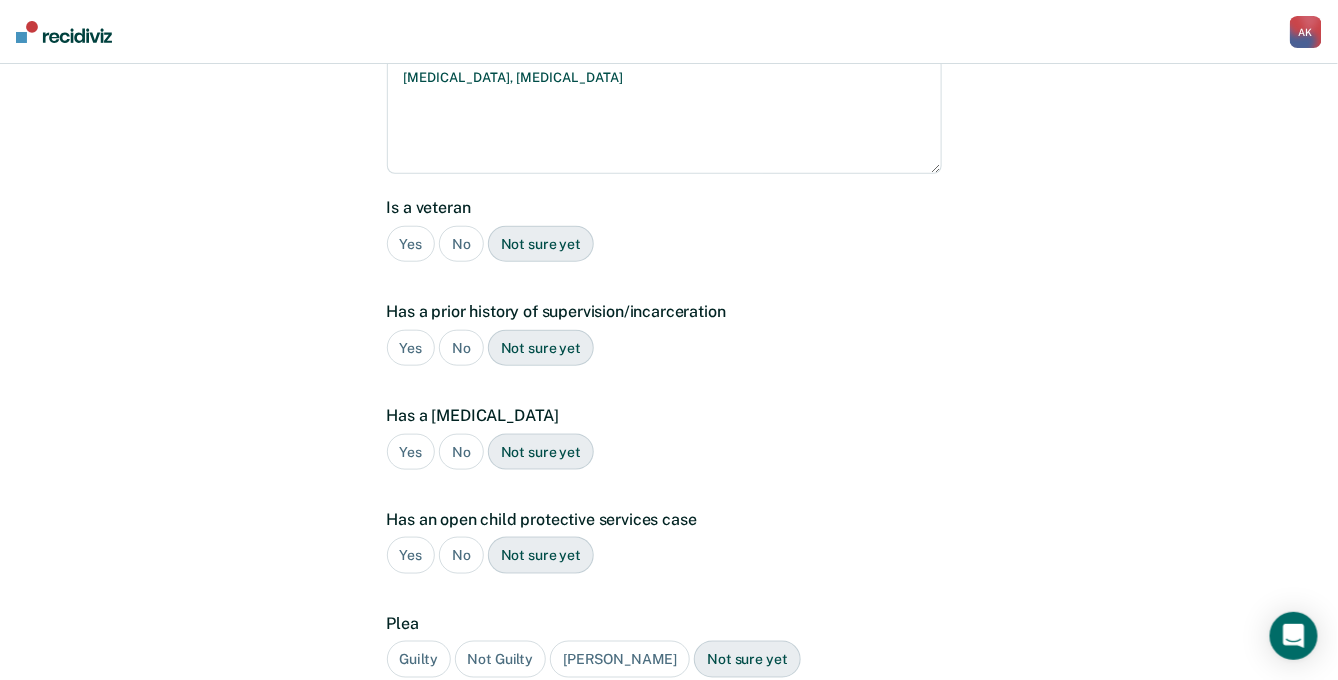 click on "No" at bounding box center (461, 244) 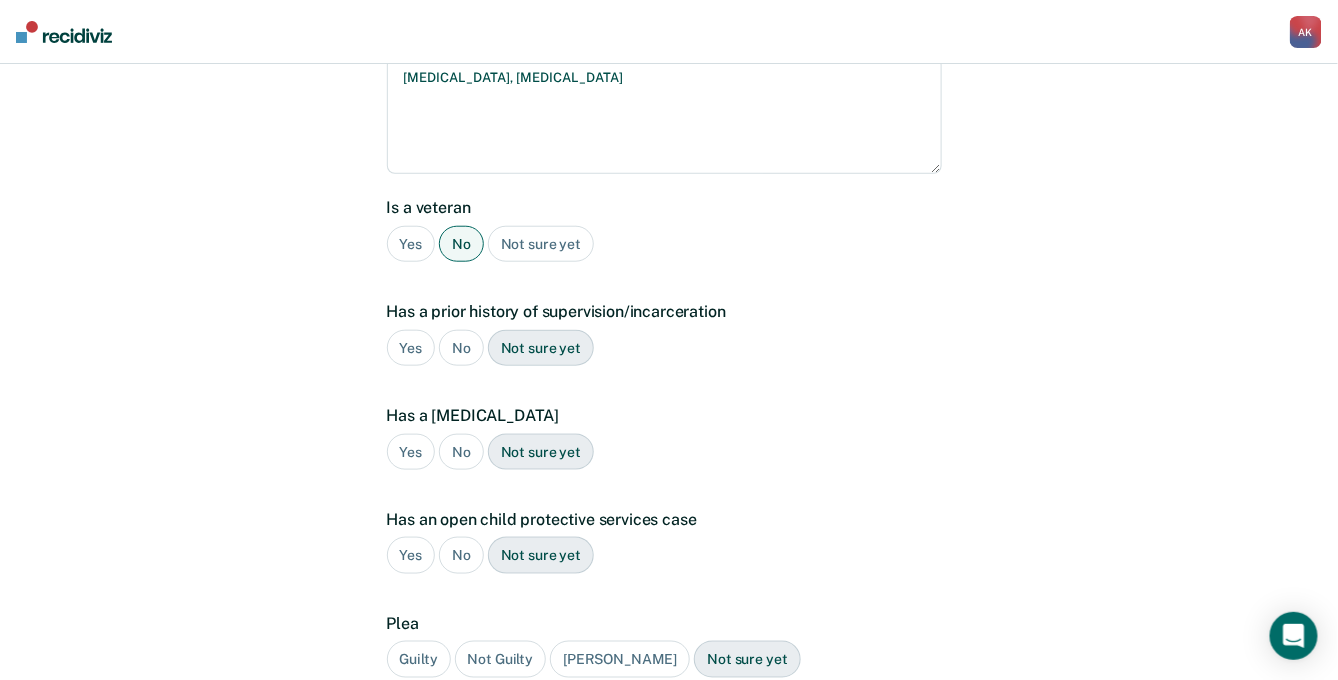 click on "Yes" at bounding box center (411, 348) 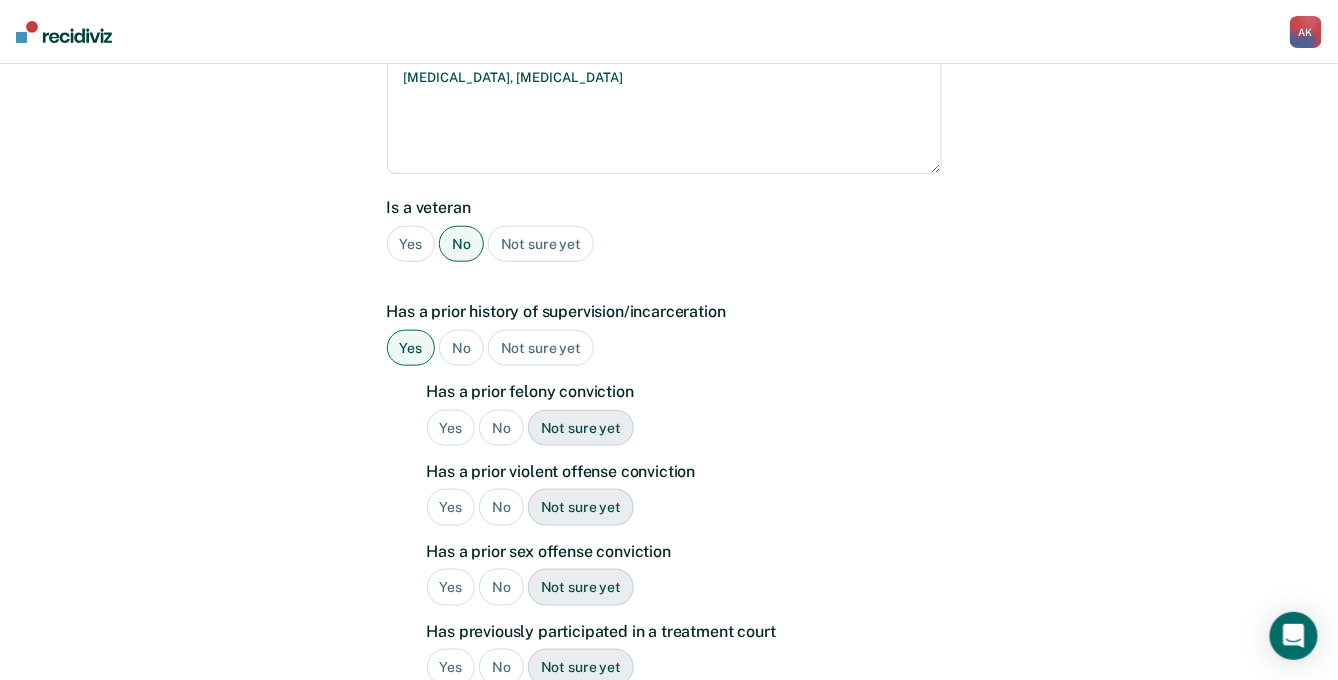 click on "Yes" at bounding box center (451, 428) 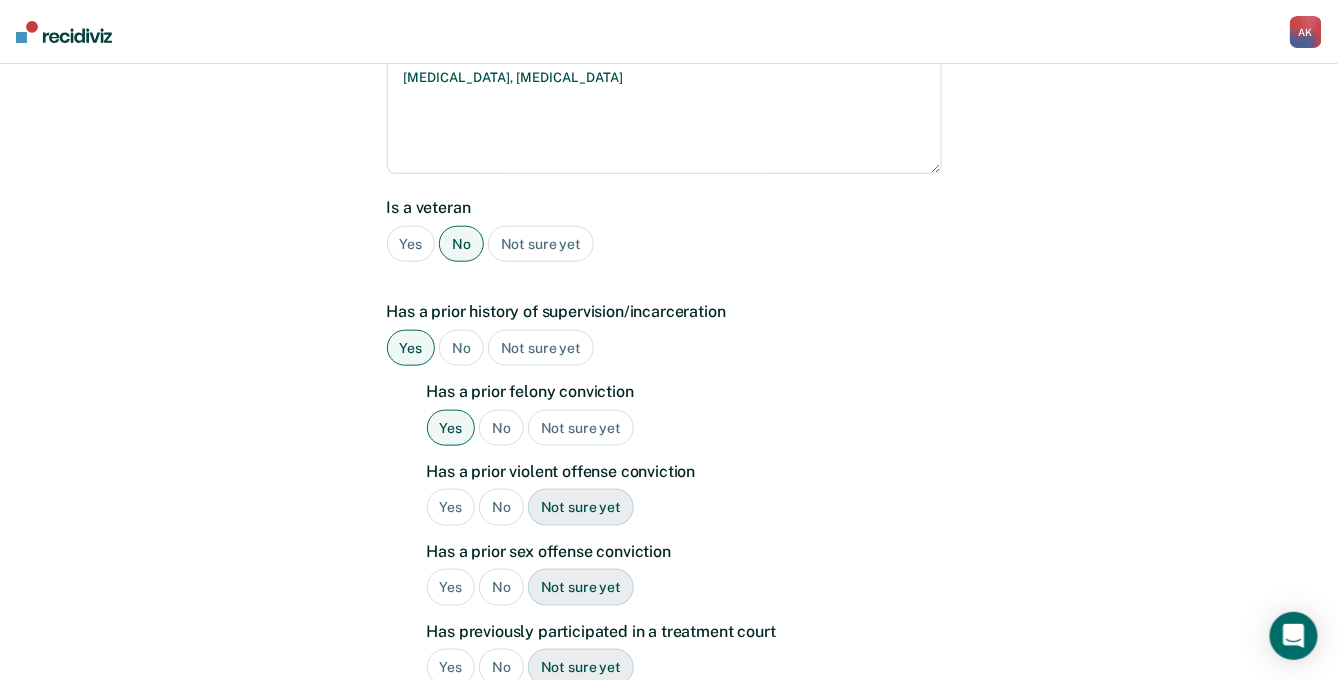 click on "Yes" at bounding box center (451, 507) 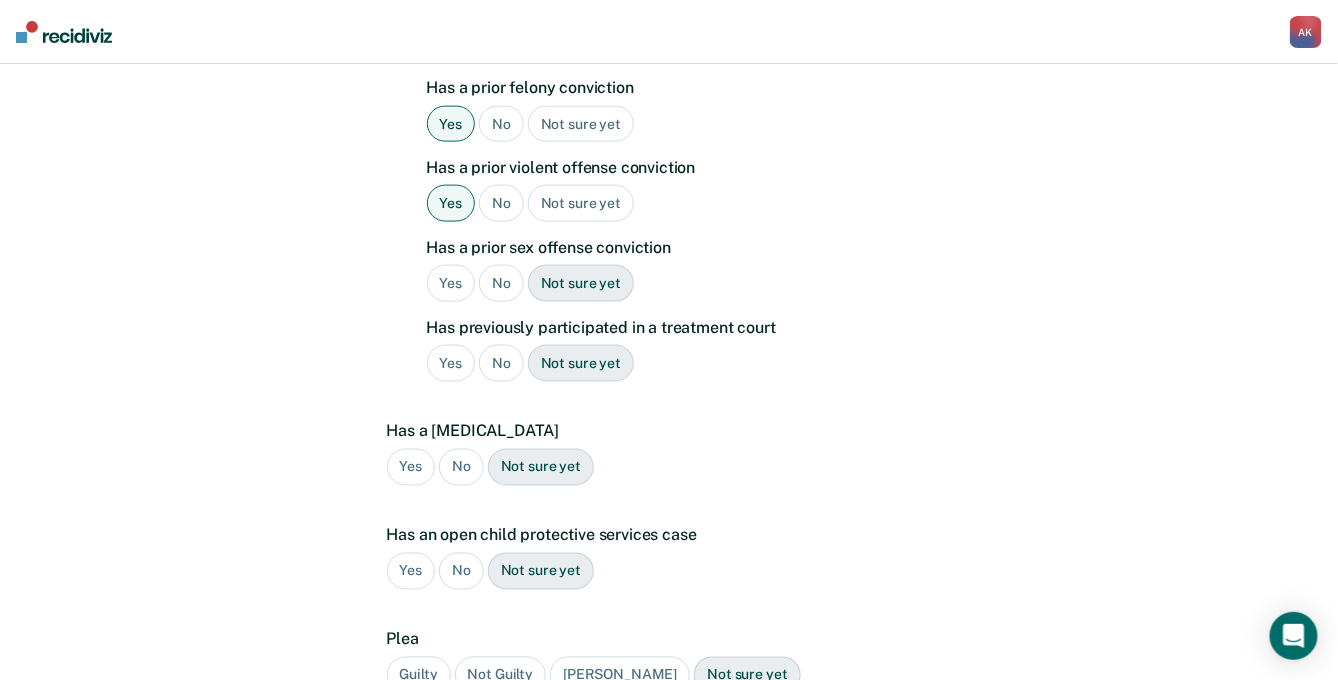 scroll, scrollTop: 811, scrollLeft: 0, axis: vertical 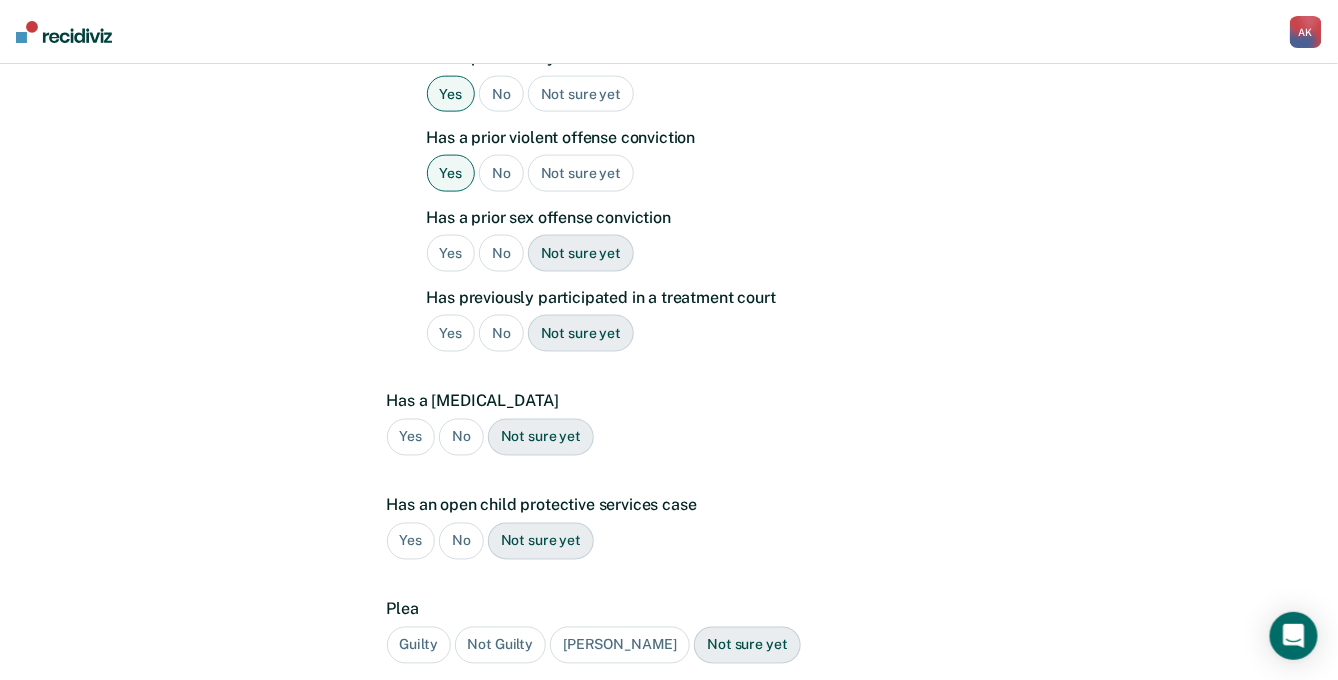 click on "No" at bounding box center [501, 253] 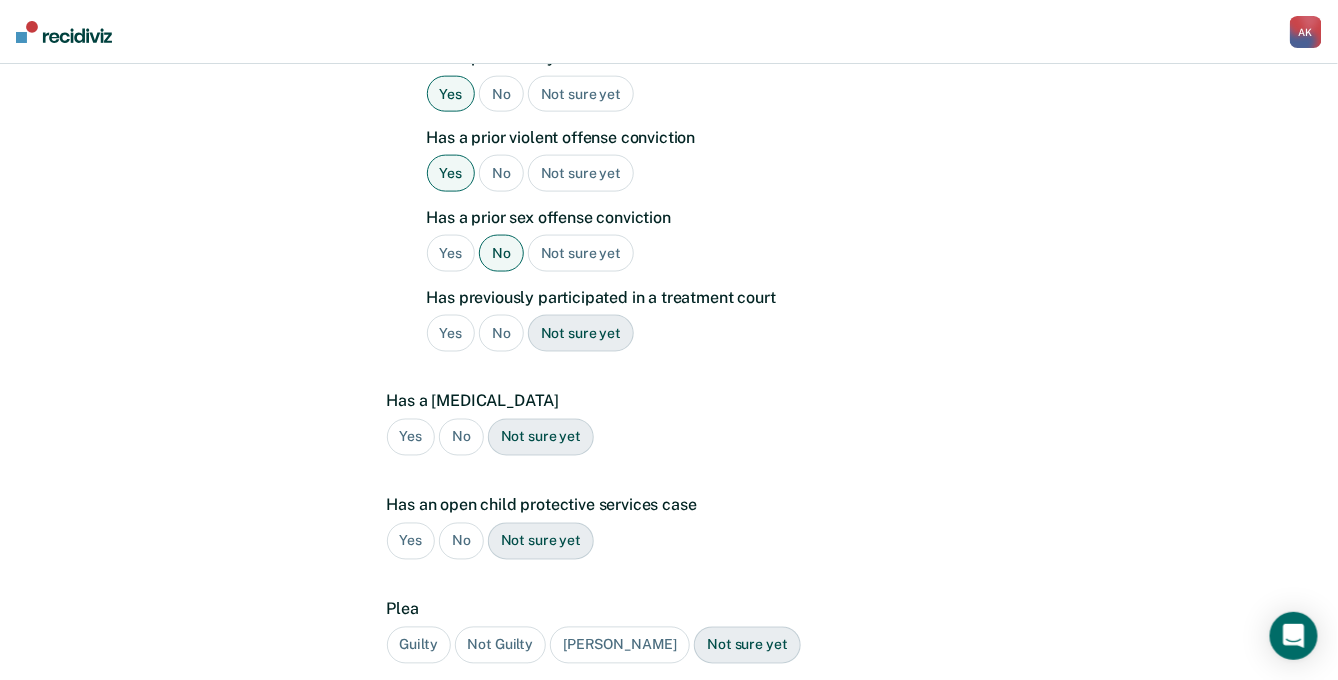 click on "No" at bounding box center [501, 333] 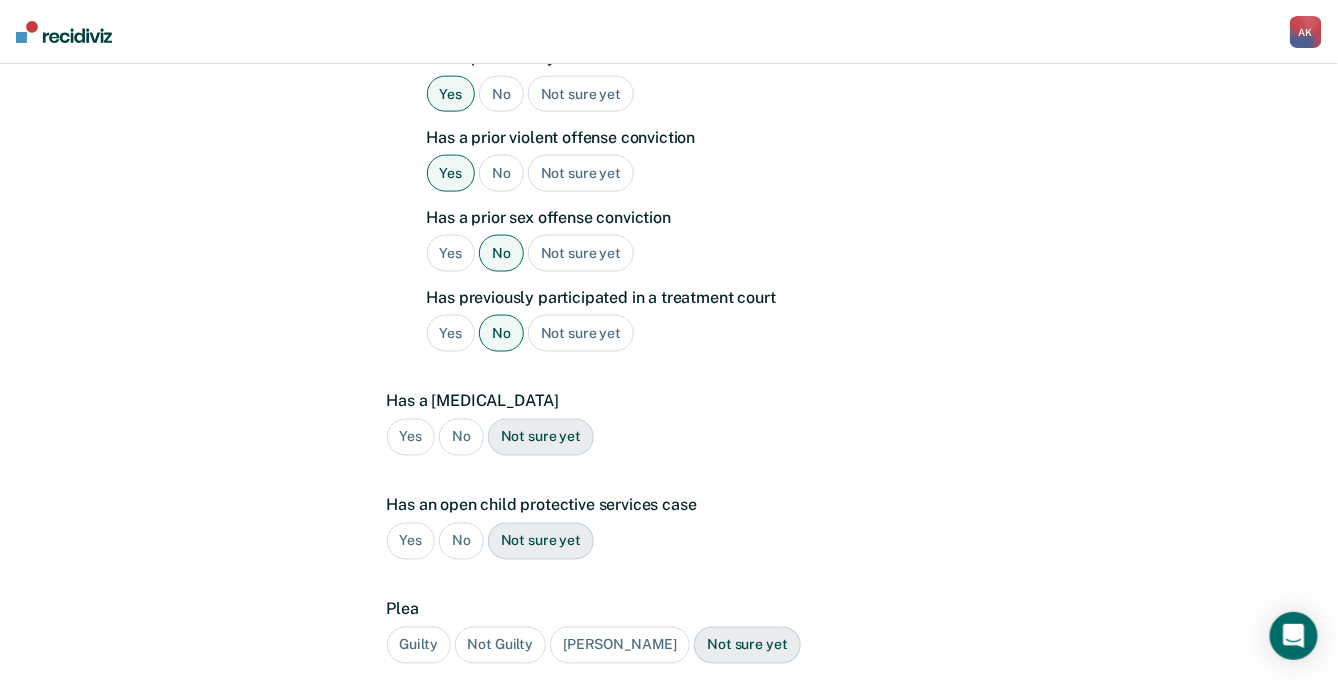 click on "No" at bounding box center (461, 437) 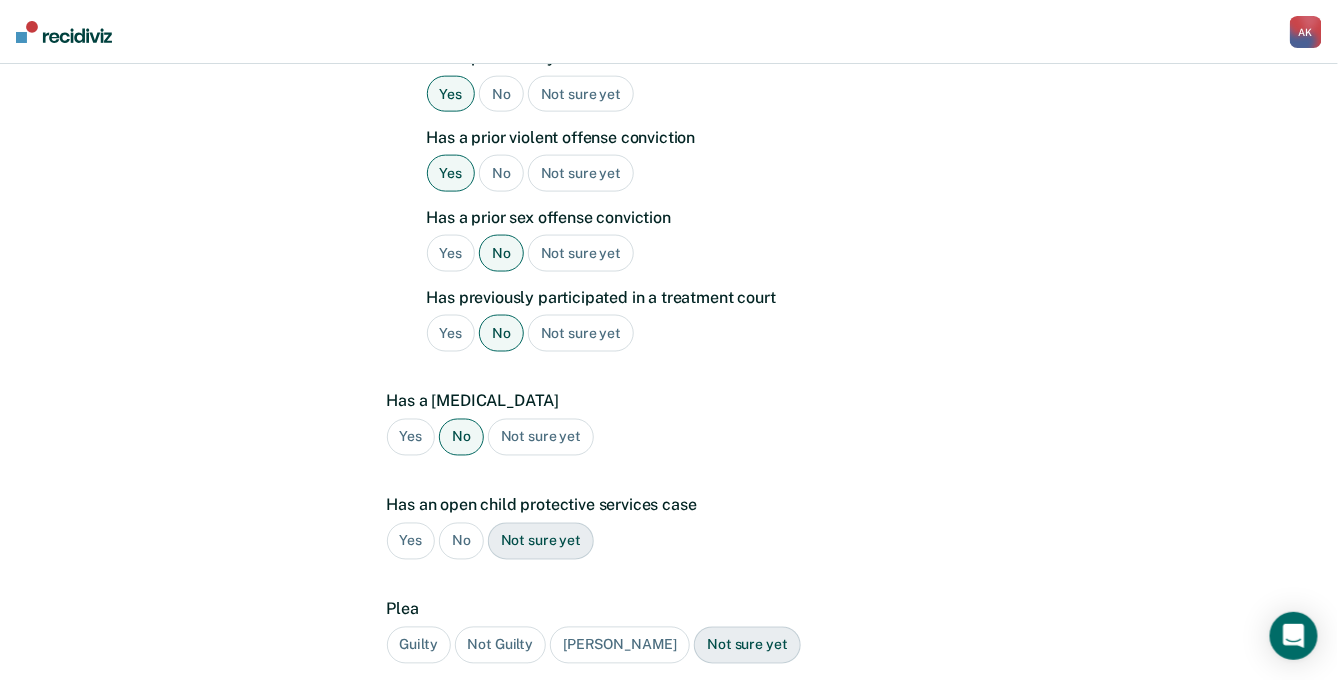 click on "No" at bounding box center (461, 541) 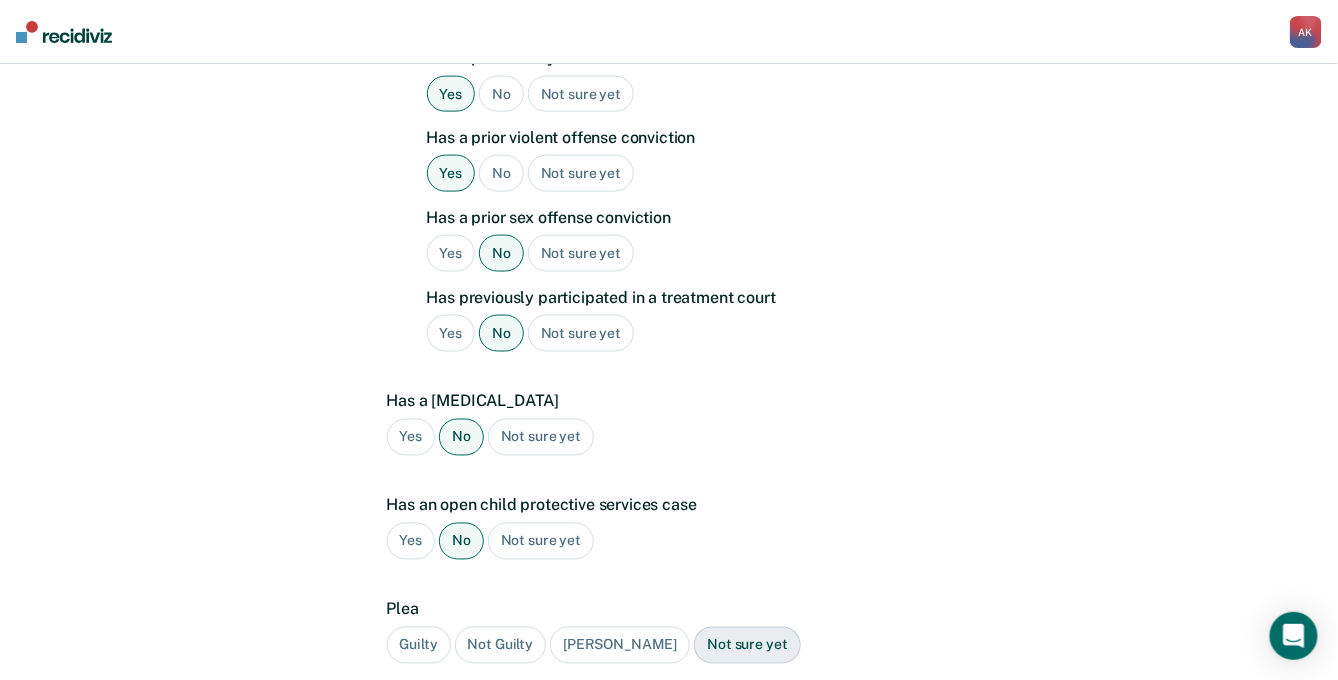 scroll, scrollTop: 944, scrollLeft: 0, axis: vertical 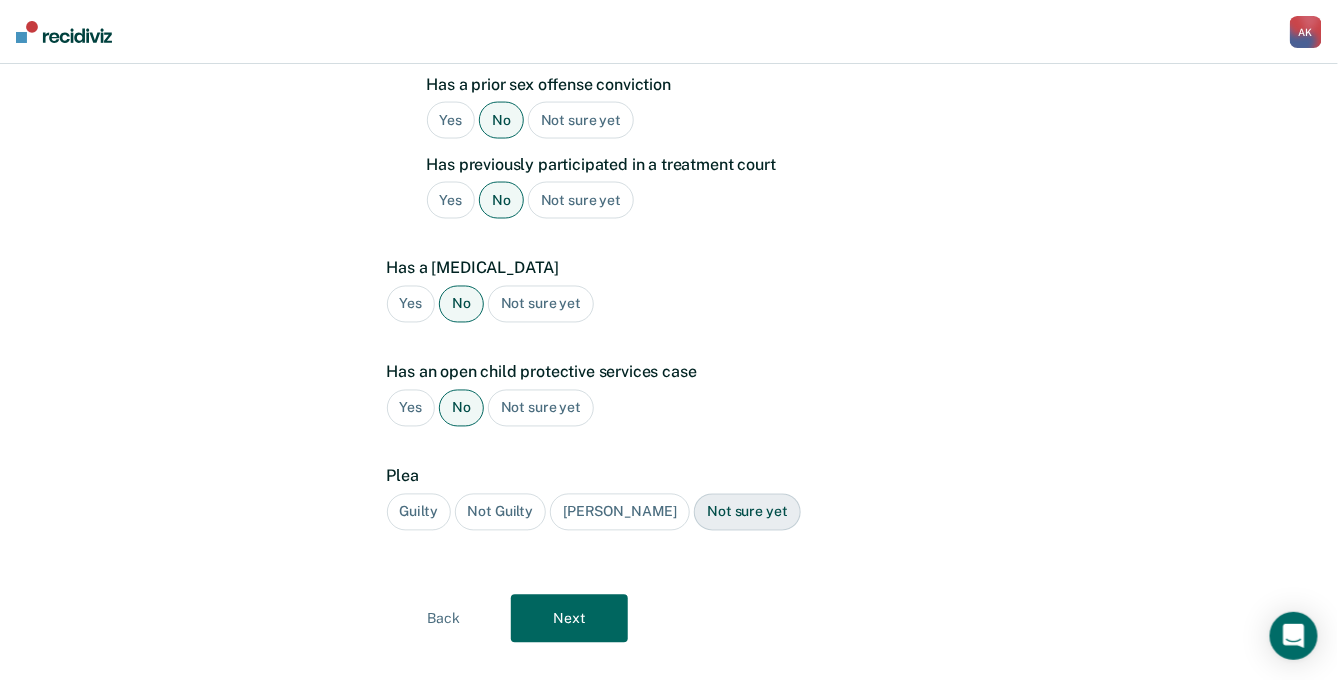 click on "Guilty" at bounding box center [419, 512] 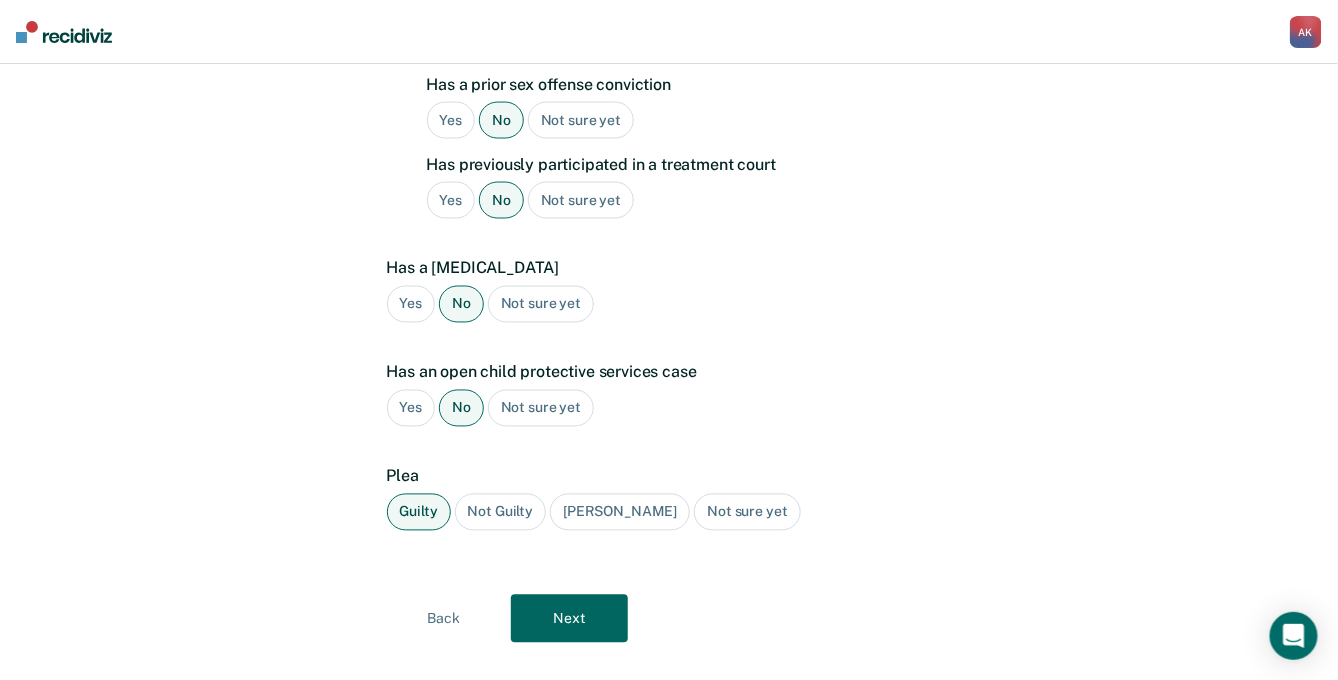 click on "A few more details to determine if  [PERSON_NAME]  meets eligibility for community opportunities We will use this data to generate opportunities for  [PERSON_NAME] . It's okay if you don't have this information yet, you can add it later.   [MEDICAL_DATA] diagnosis  None Mild Moderate Severe Not sure yet ASAM level of care recommendation  2.5 High-Intensity Outpatient (HIOP) Mental health diagnoses  Other [MEDICAL_DATA], [MEDICAL_DATA] Is a veteran  Yes No Not sure yet Has a prior history of supervision/incarceration   Yes No Not sure yet Has a prior felony conviction  Yes No Not sure yet Has a prior violent offense conviction   Yes No Not sure yet Has a prior sex offense conviction   Yes No Not sure yet Has previously participated in a treatment court   Yes No Not sure yet Has a [MEDICAL_DATA]  Yes No Not sure yet Has an open child protective services case   Yes No Not sure yet Plea  Guilty Not Guilty [PERSON_NAME] Not sure yet Back Next" at bounding box center [669, -83] 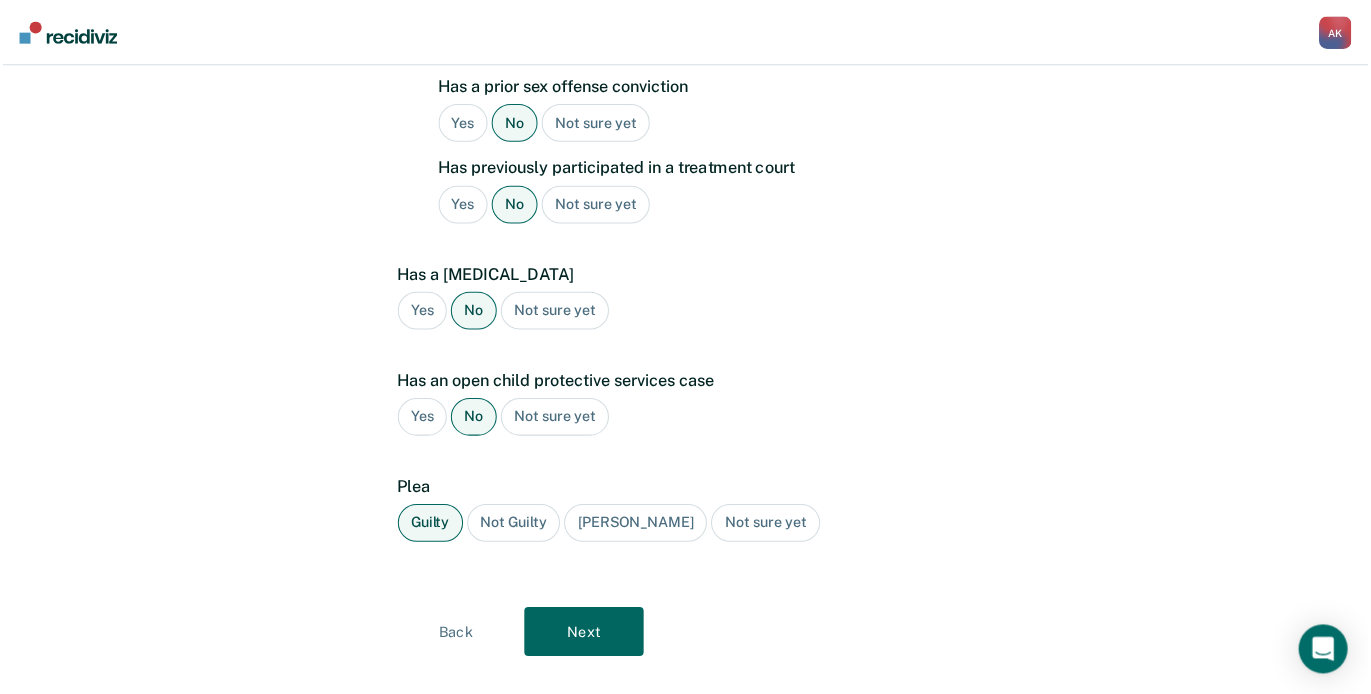 scroll, scrollTop: 0, scrollLeft: 0, axis: both 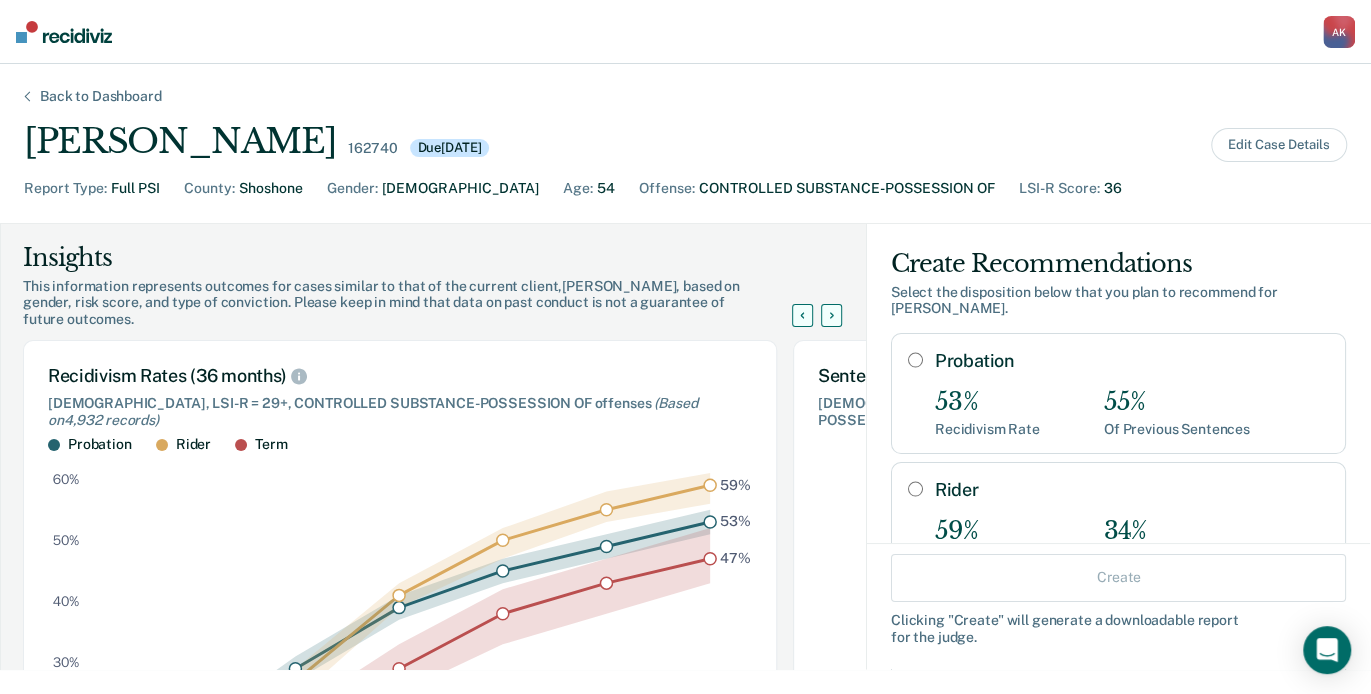 click on "Probation" at bounding box center (915, 360) 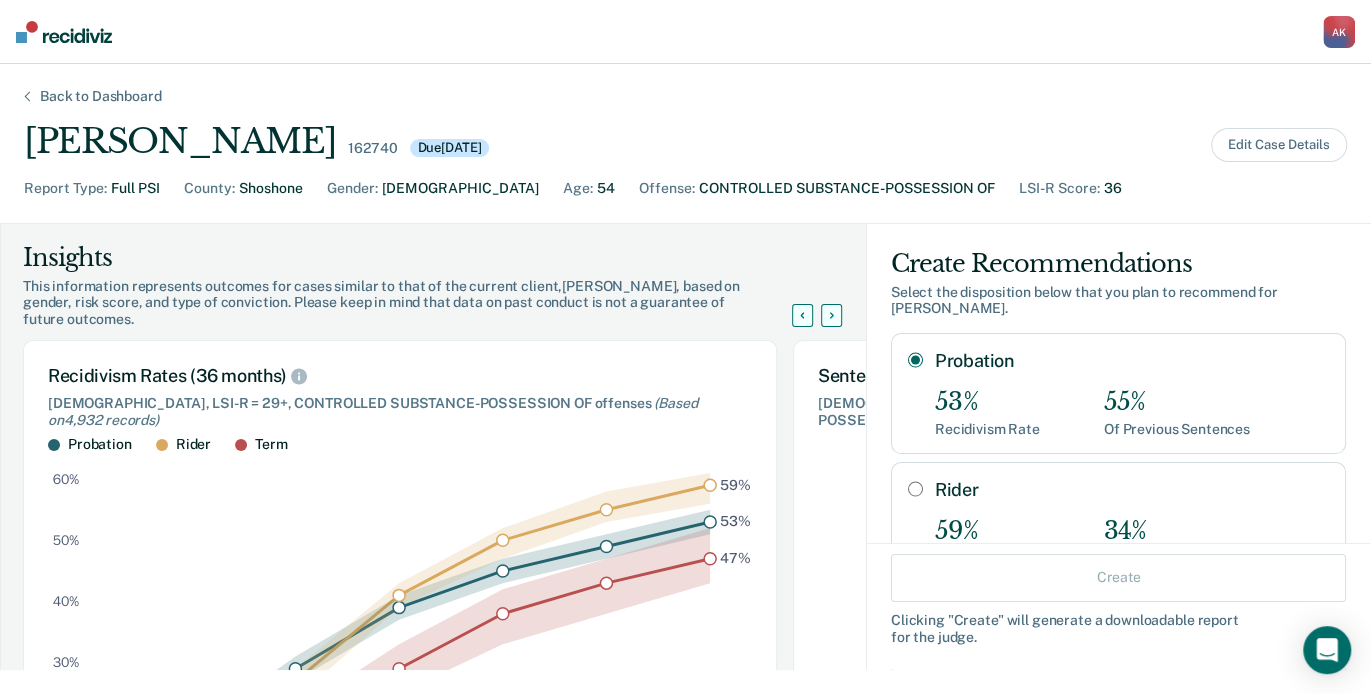 radio on "true" 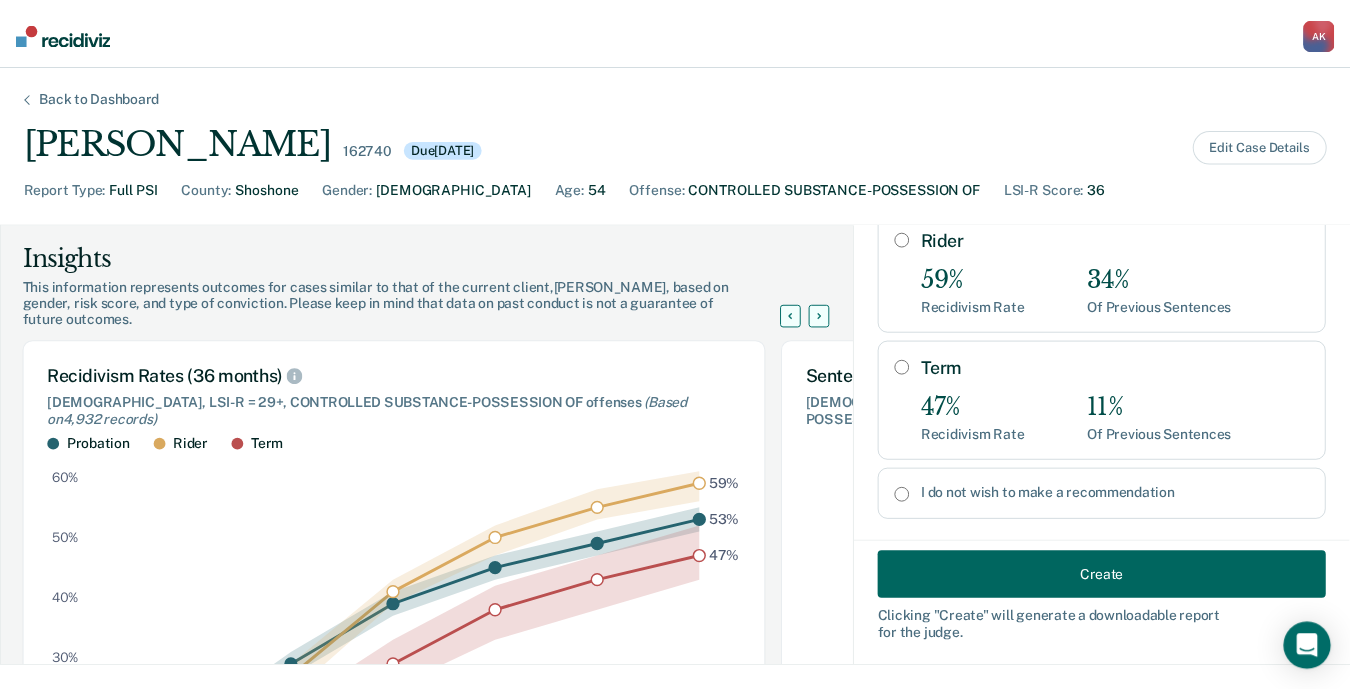 scroll, scrollTop: 312, scrollLeft: 0, axis: vertical 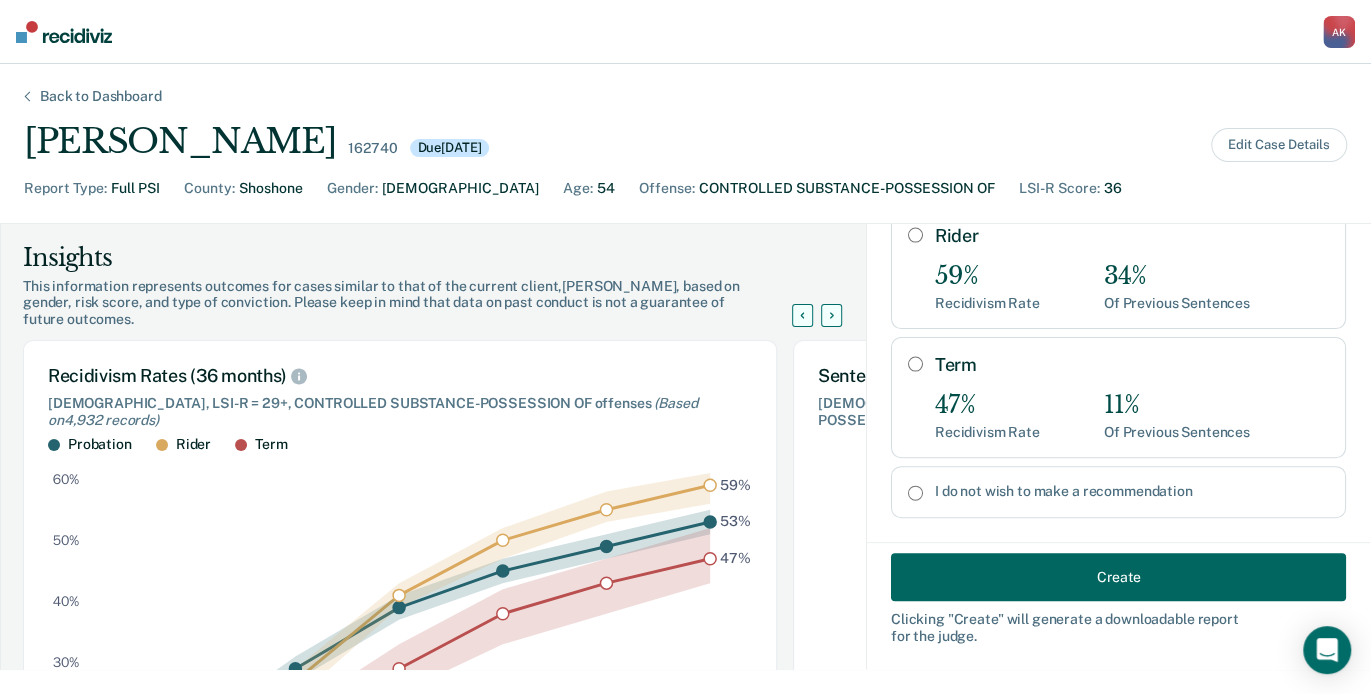 click on "Create" at bounding box center [1118, 577] 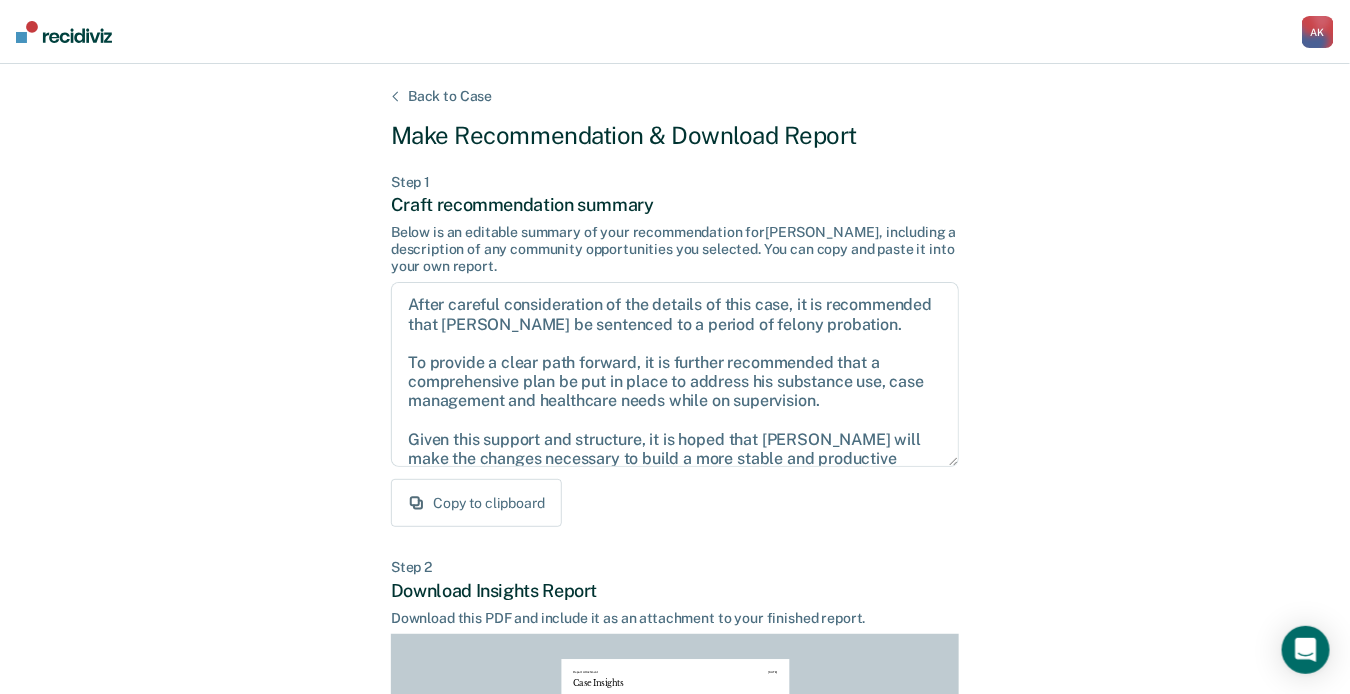 scroll, scrollTop: 313, scrollLeft: 0, axis: vertical 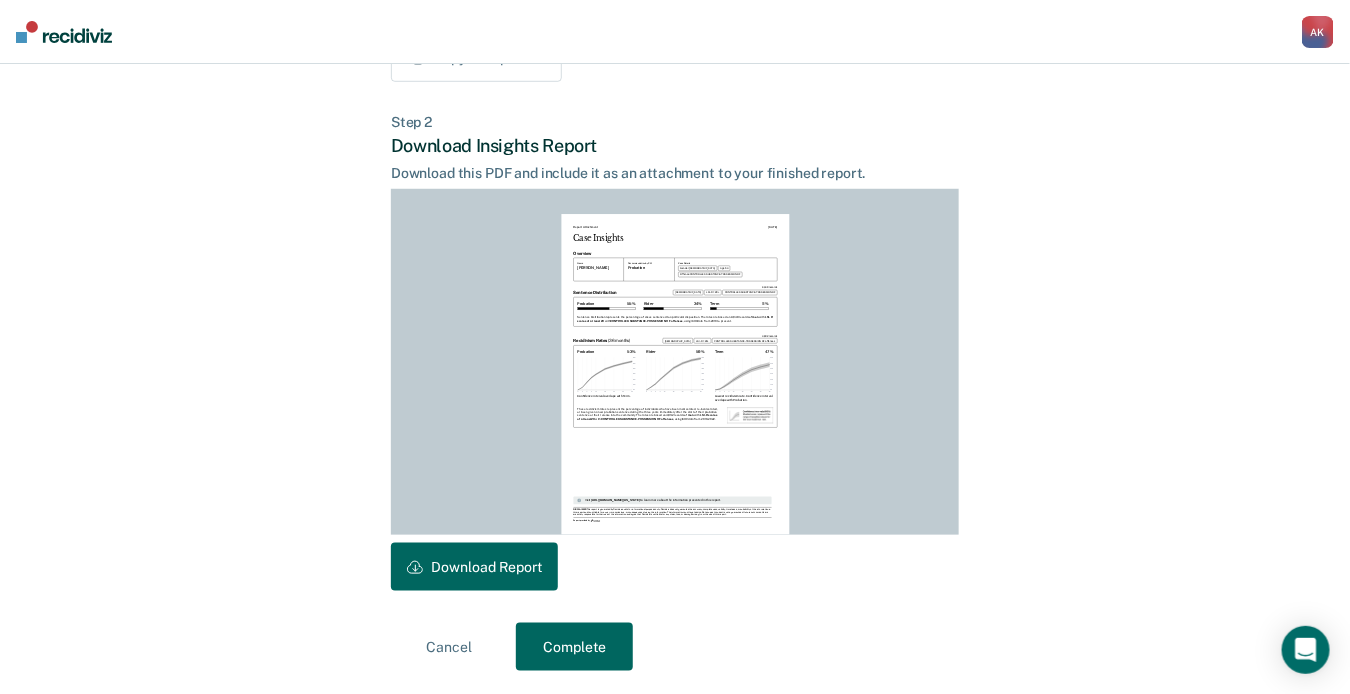 click on "Download Report" at bounding box center [474, 567] 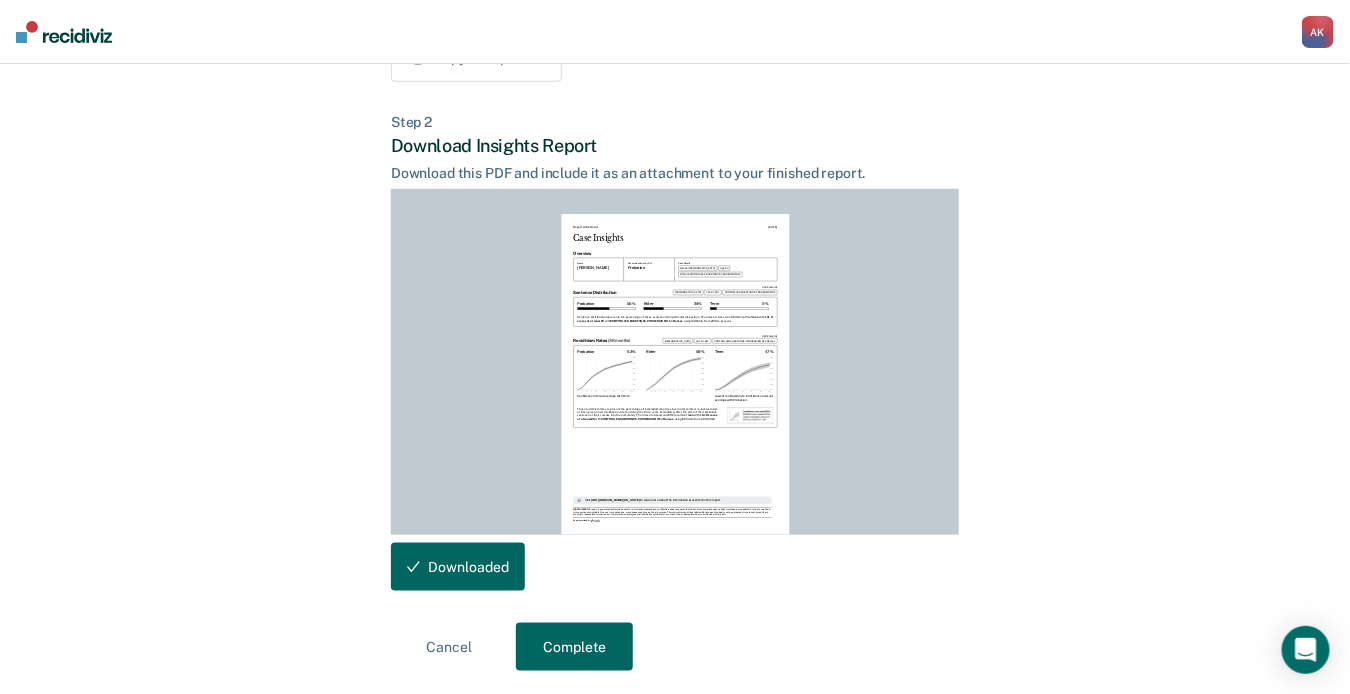 scroll, scrollTop: 0, scrollLeft: 0, axis: both 